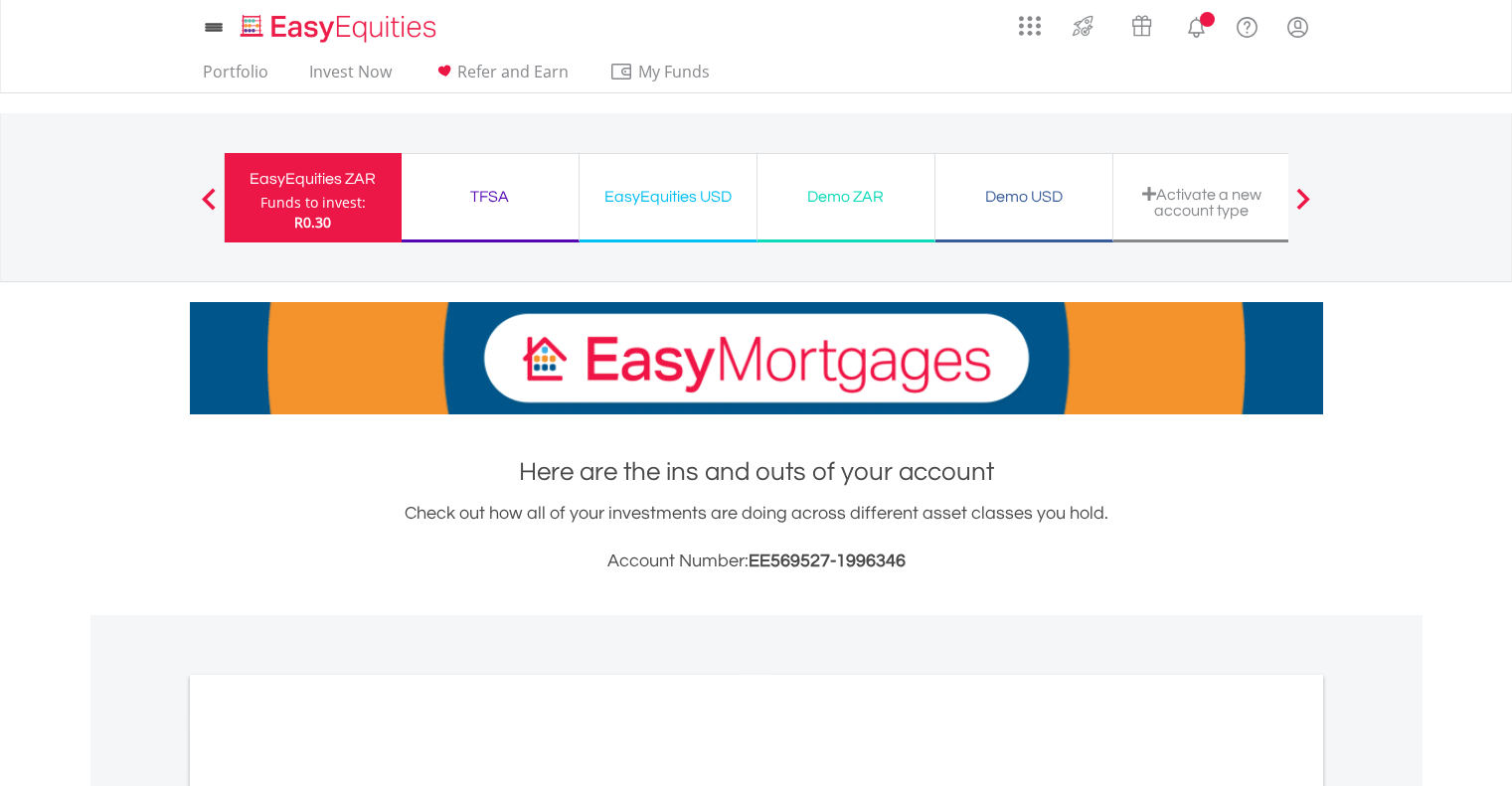 scroll, scrollTop: 0, scrollLeft: 0, axis: both 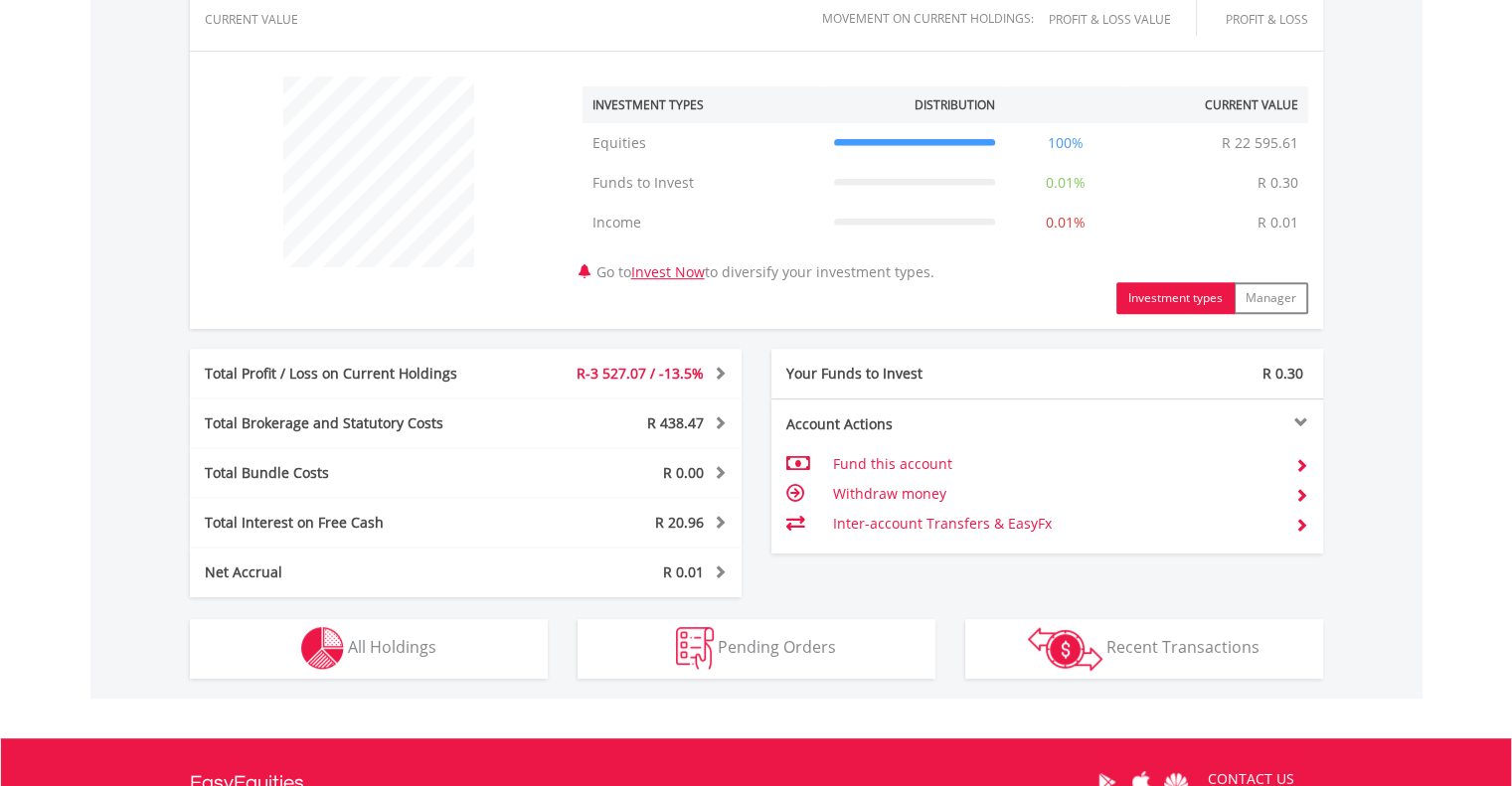 click on "R22 595.92
CURRENT VALUE
Movement on Current Holdings:
R-3 527.07
Profit & Loss Value
- 13.5%
Profit & Loss
﻿
Investment Types" at bounding box center (756, 309) 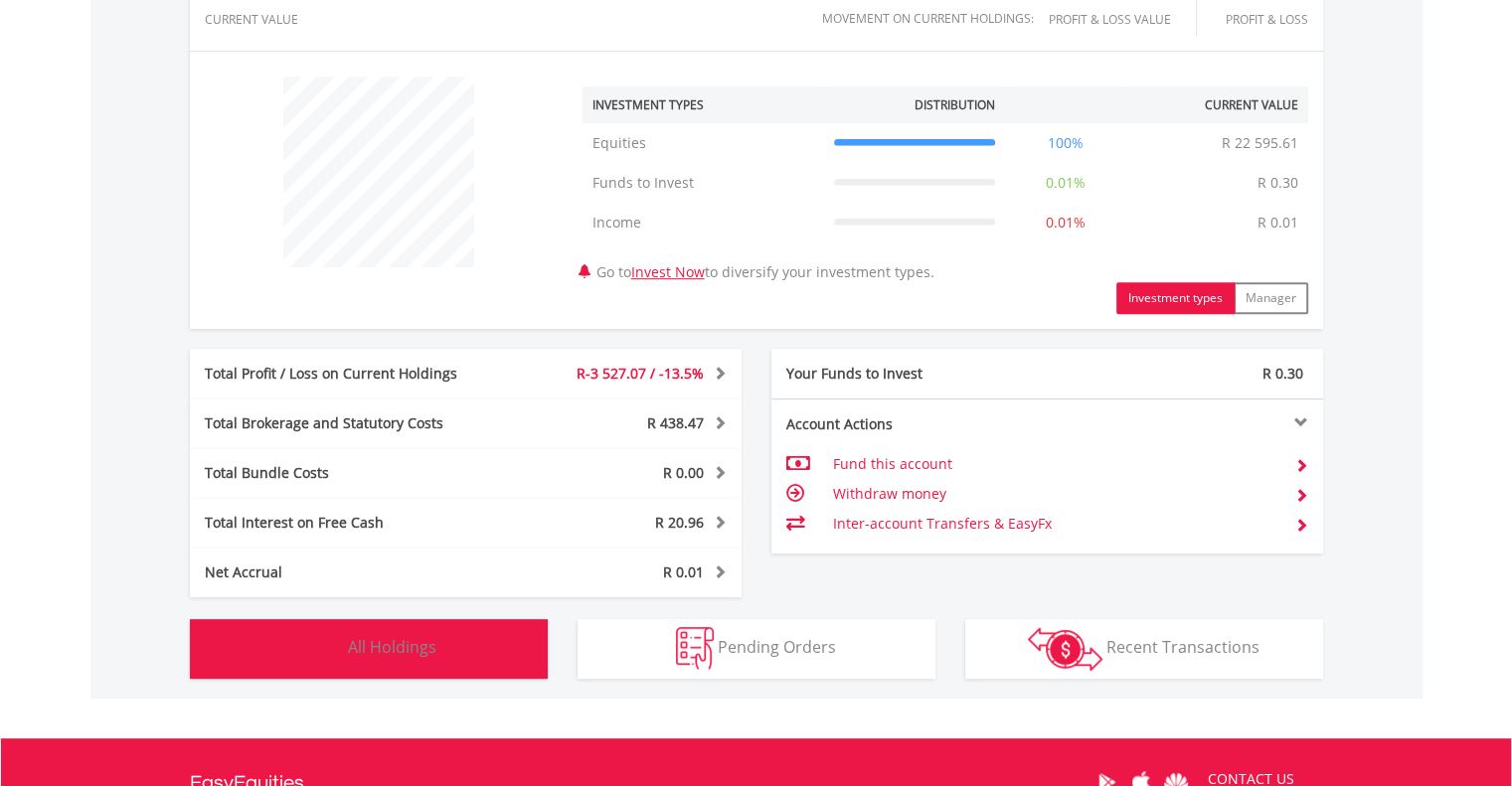click on "All Holdings" at bounding box center [392, 647] 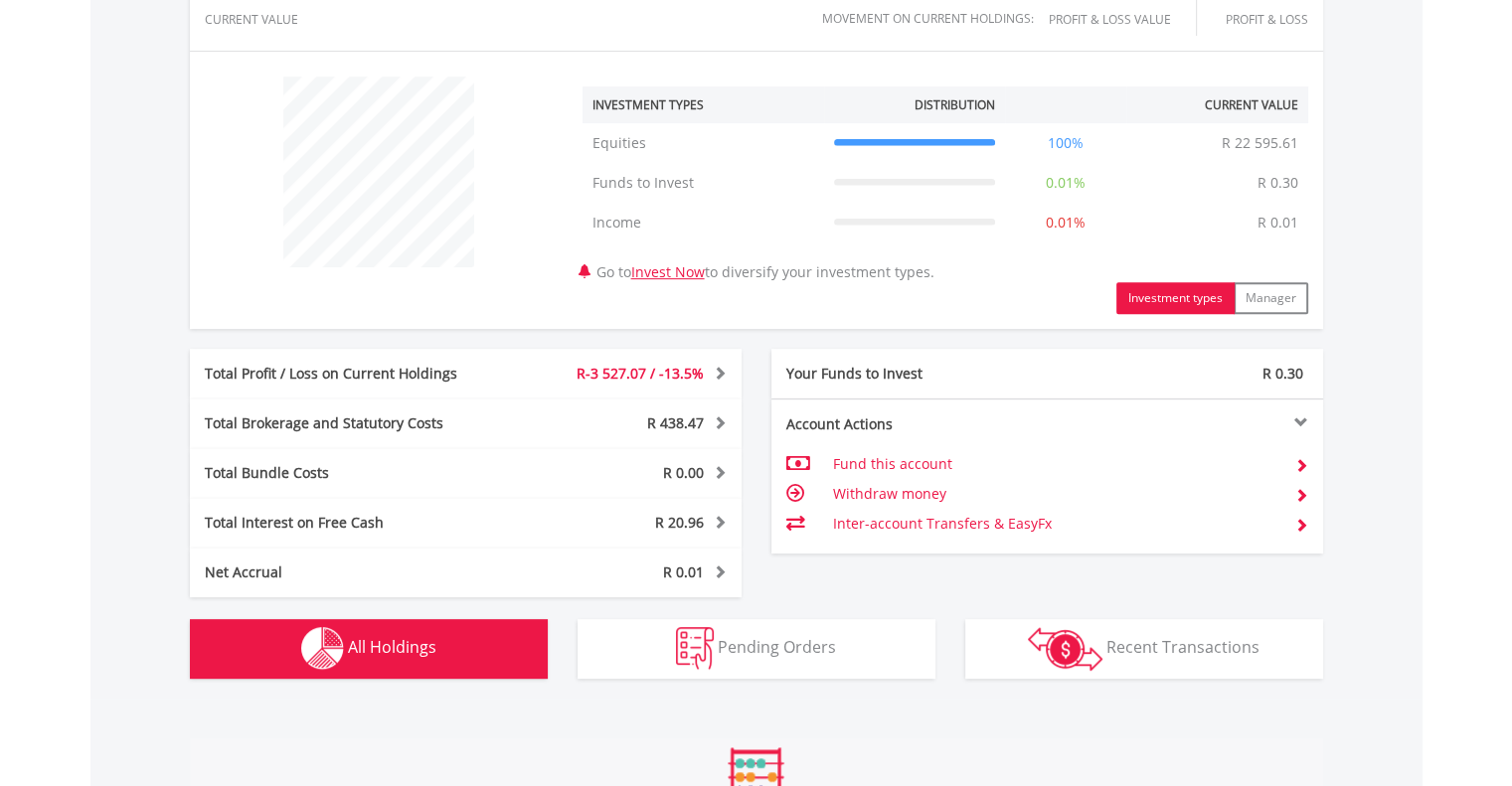 scroll, scrollTop: 1432, scrollLeft: 0, axis: vertical 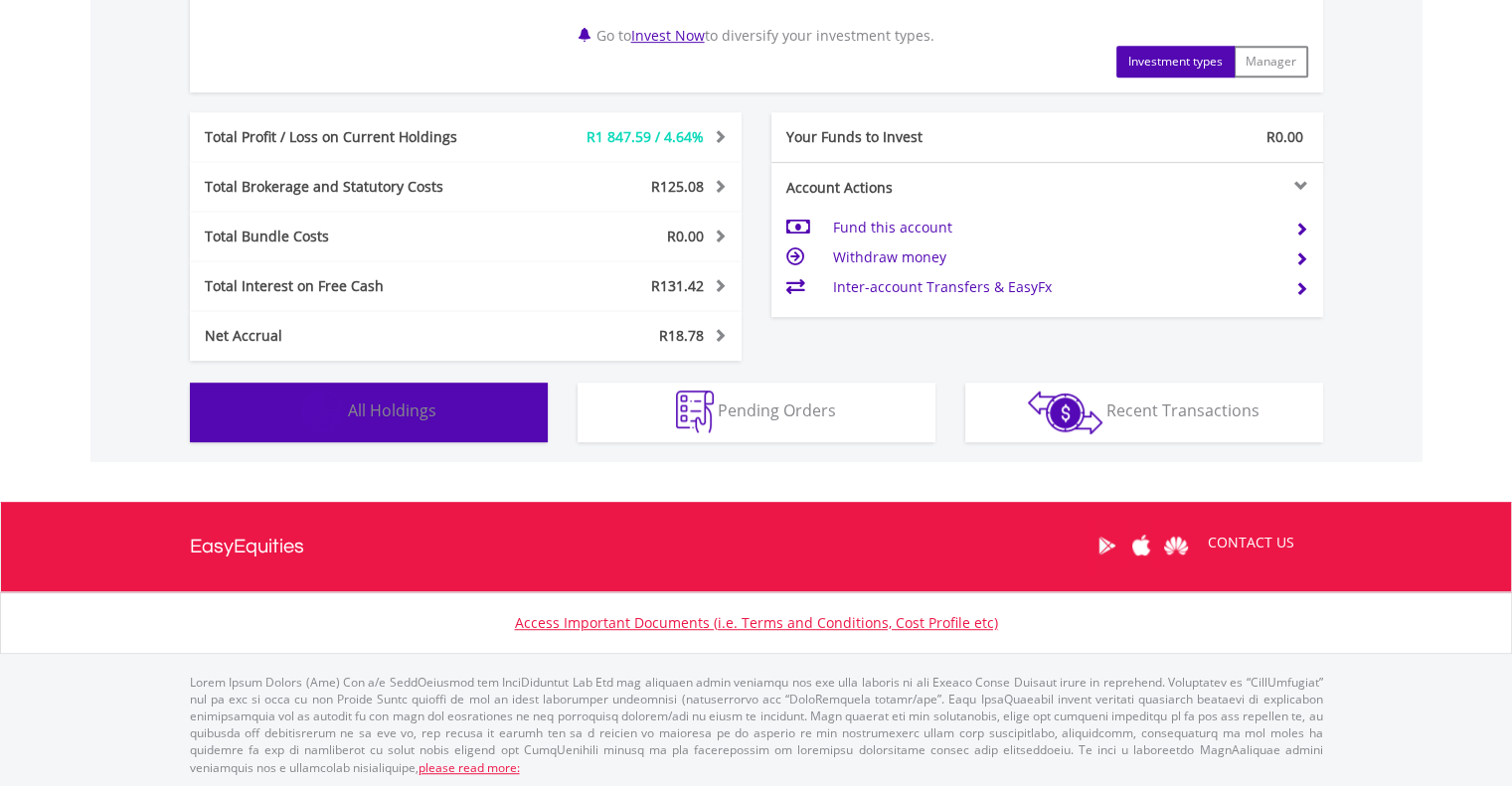 click on "All Holdings" at bounding box center (392, 410) 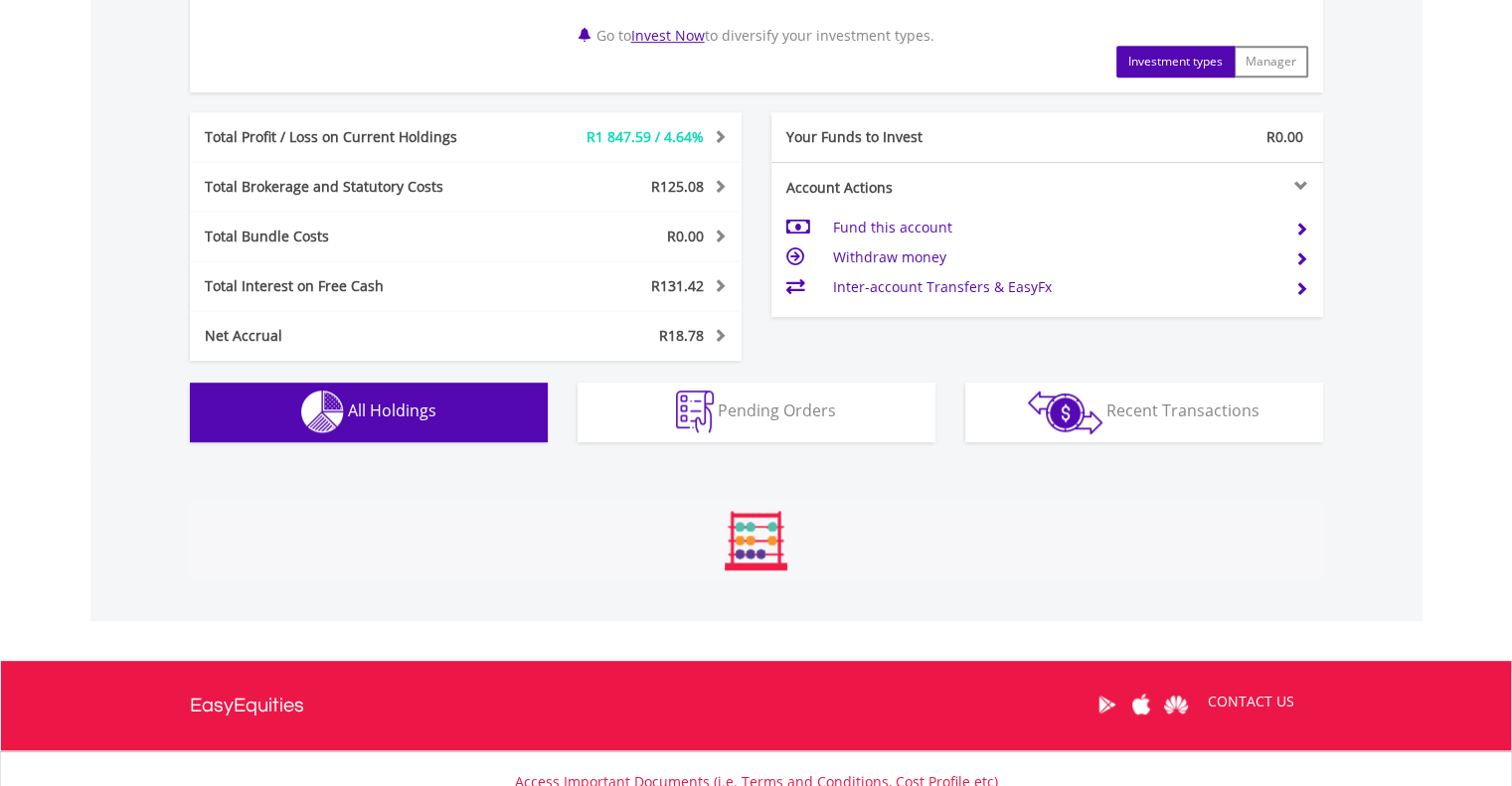 scroll, scrollTop: 1511, scrollLeft: 0, axis: vertical 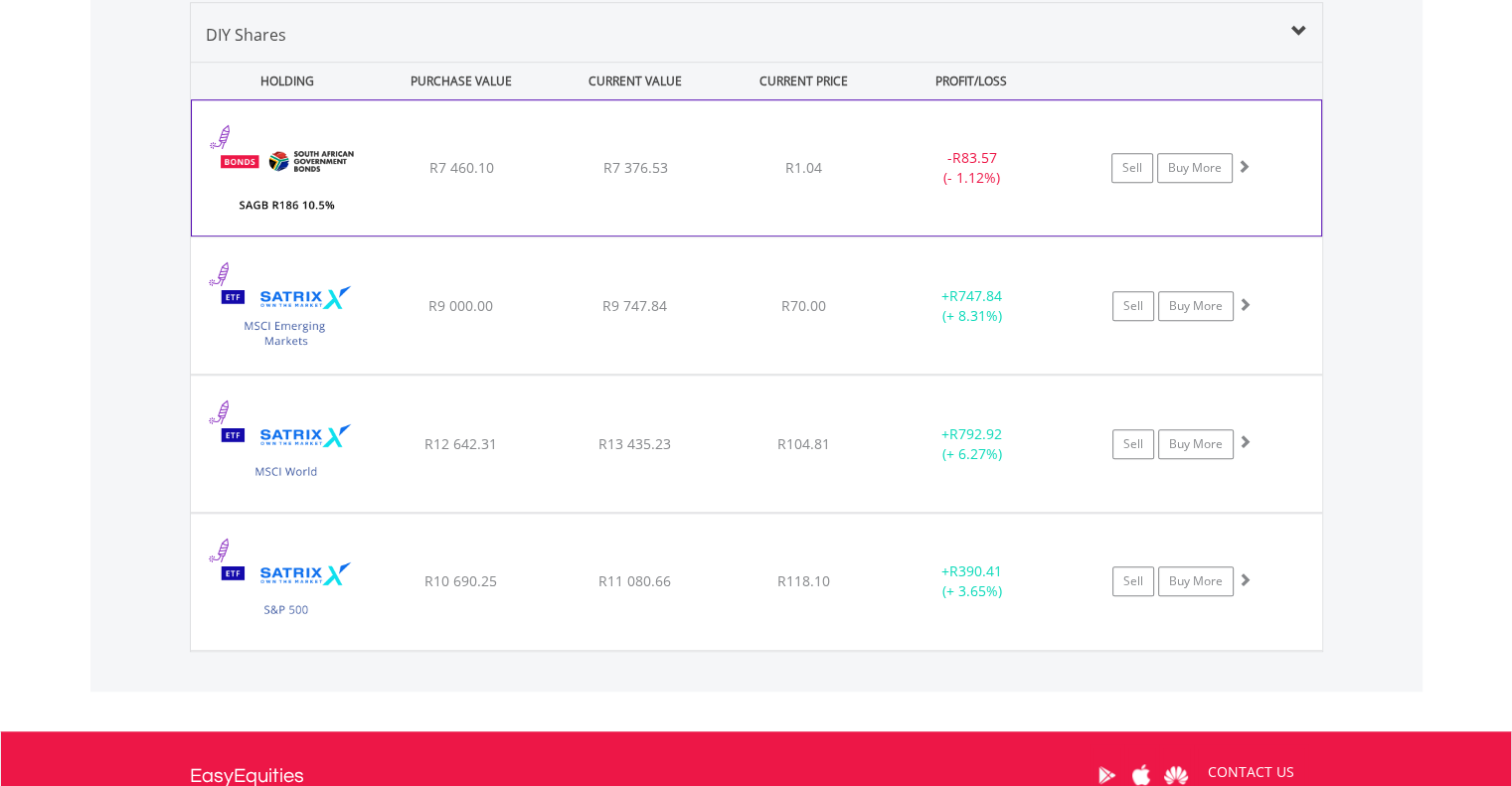 click on "﻿
SAGB R186 10.5% 21/12/26
R7 460.10
R7 376.53
R1.04
-  R83.57 (- 1.12%)
Sell
Buy More" at bounding box center (756, 168) 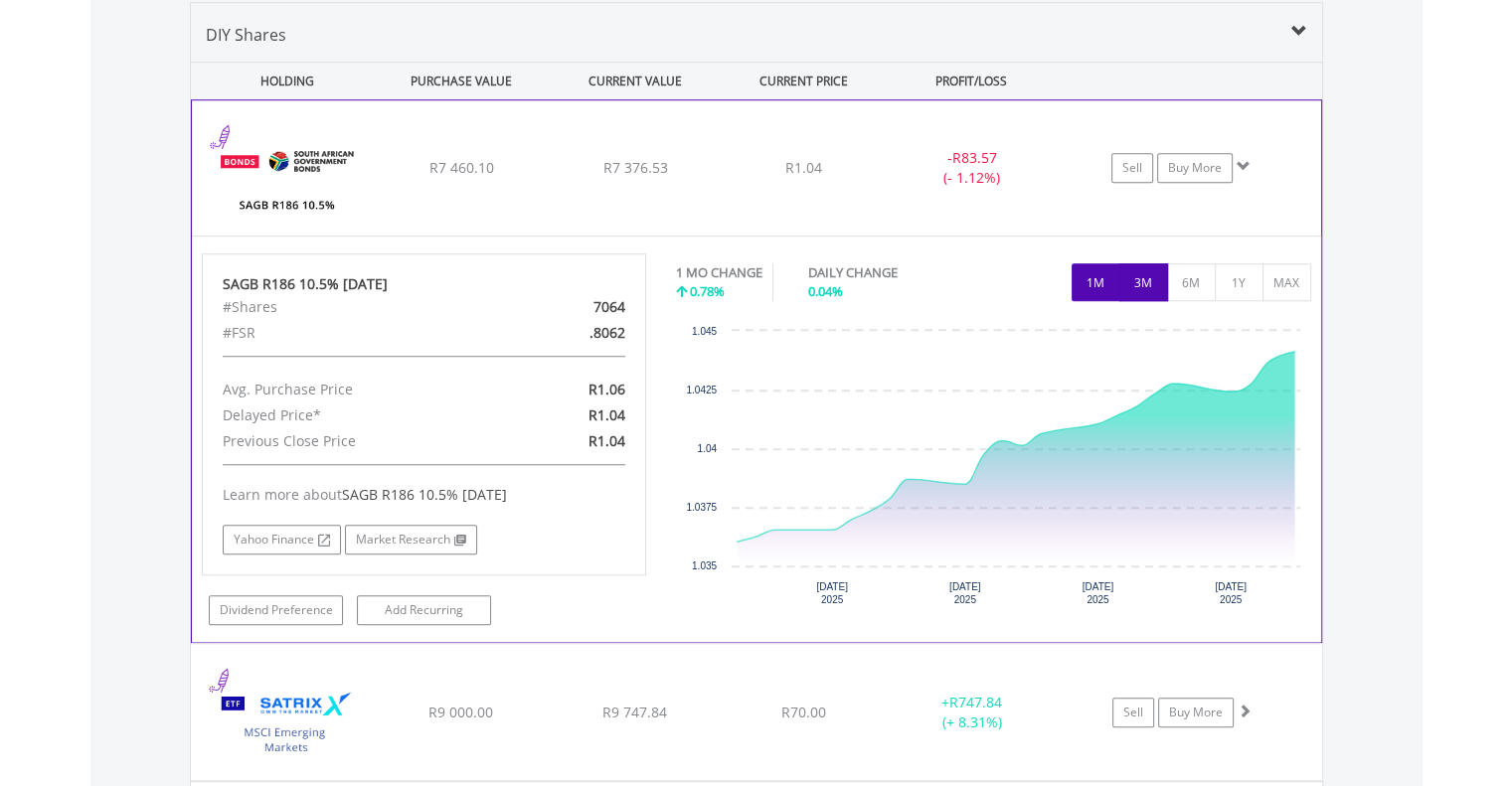click on "3M" at bounding box center (1143, 282) 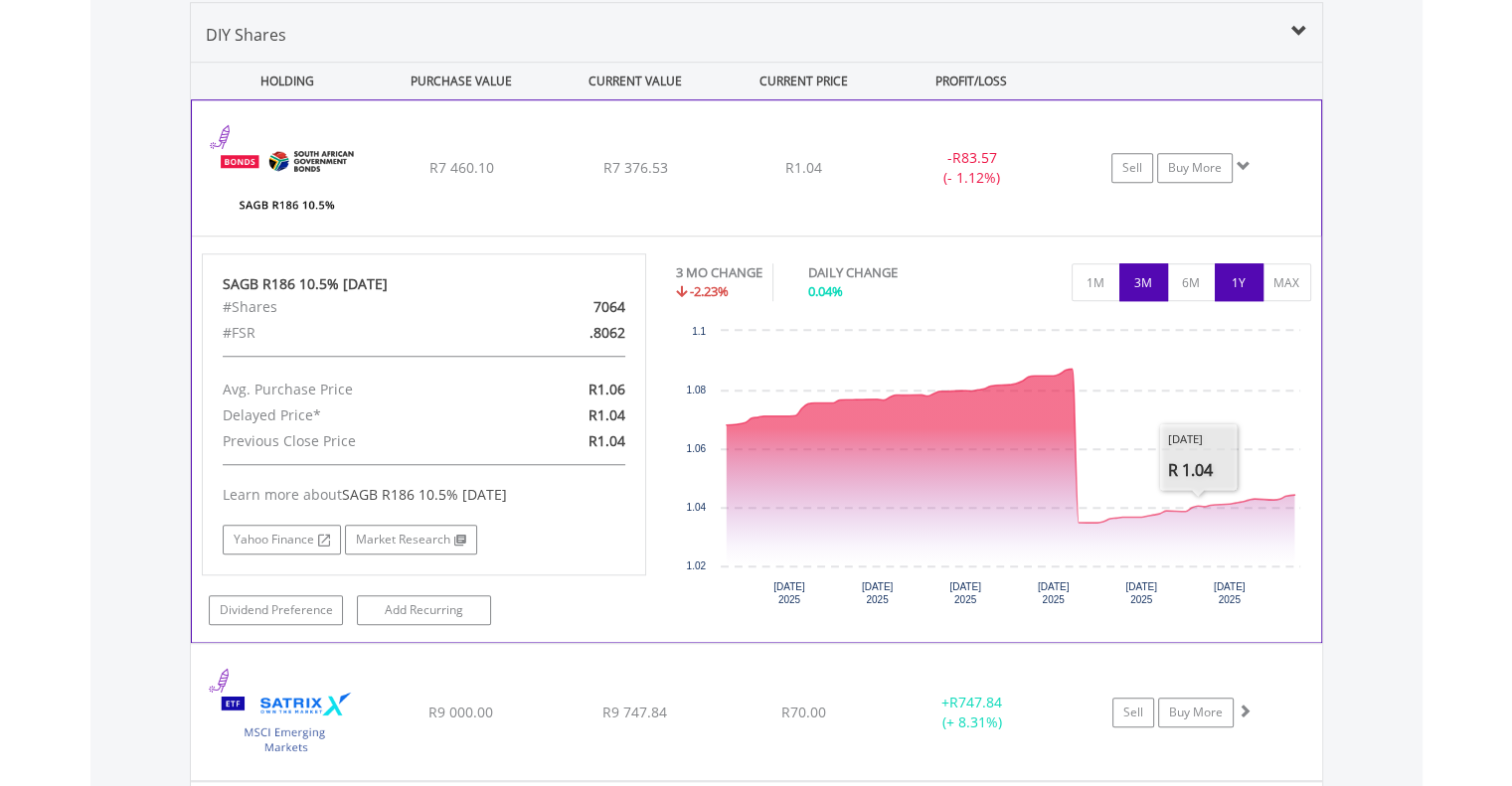 click on "1Y" at bounding box center (1239, 282) 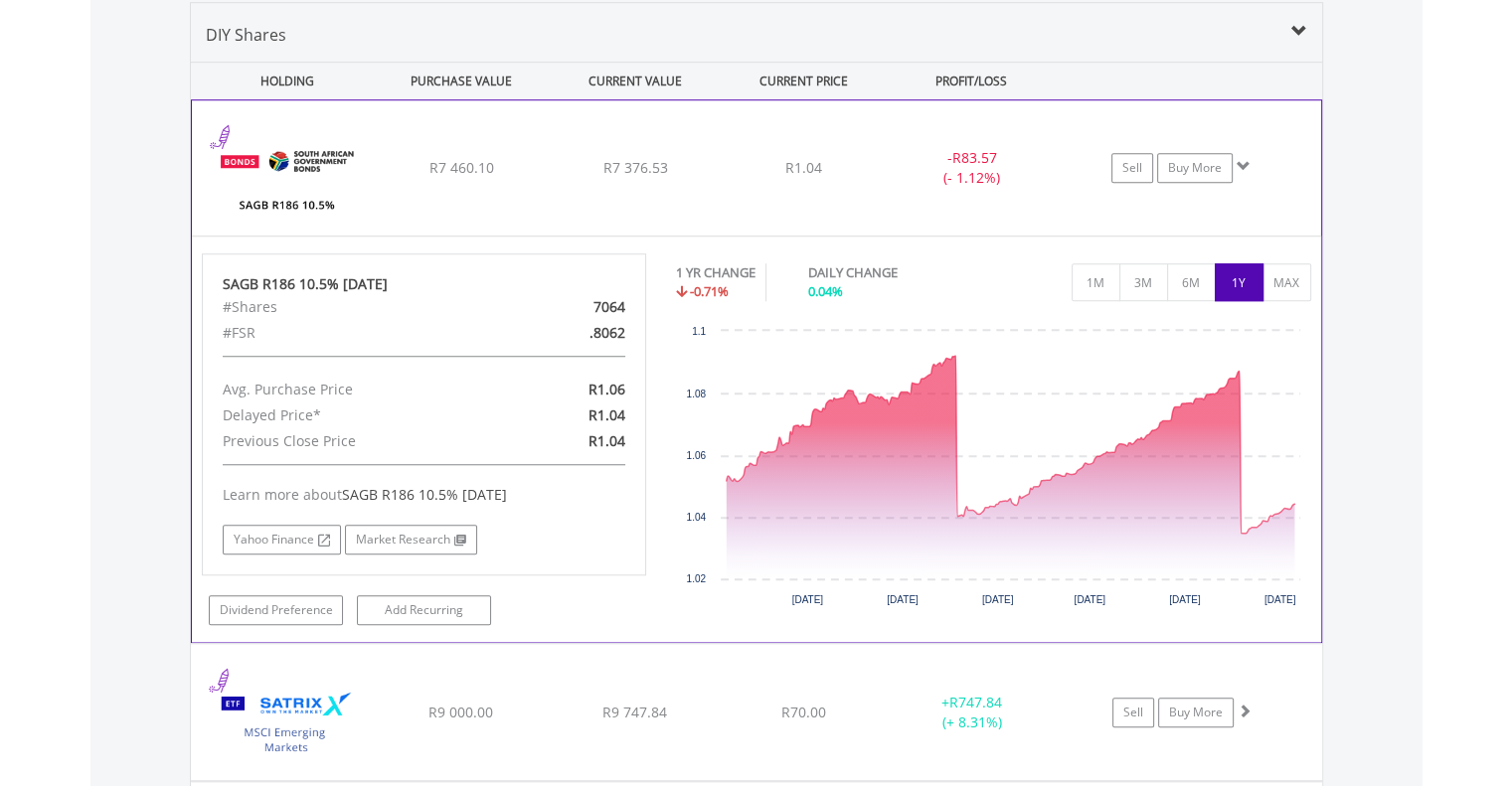 click on "Sell
Buy More" at bounding box center (1190, 168) 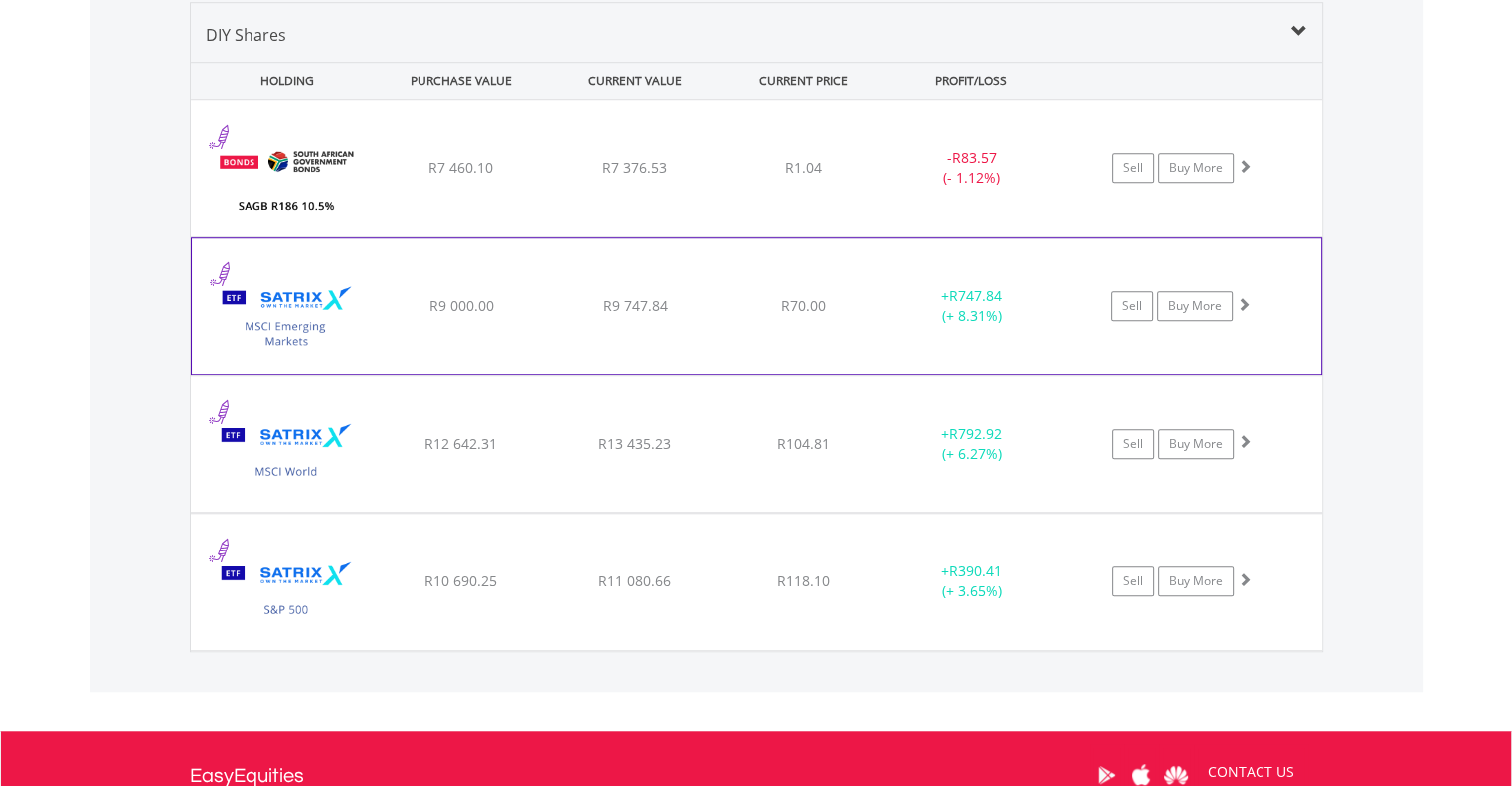 click on "+  R747.84 (+ 8.31%)" at bounding box center (971, 306) 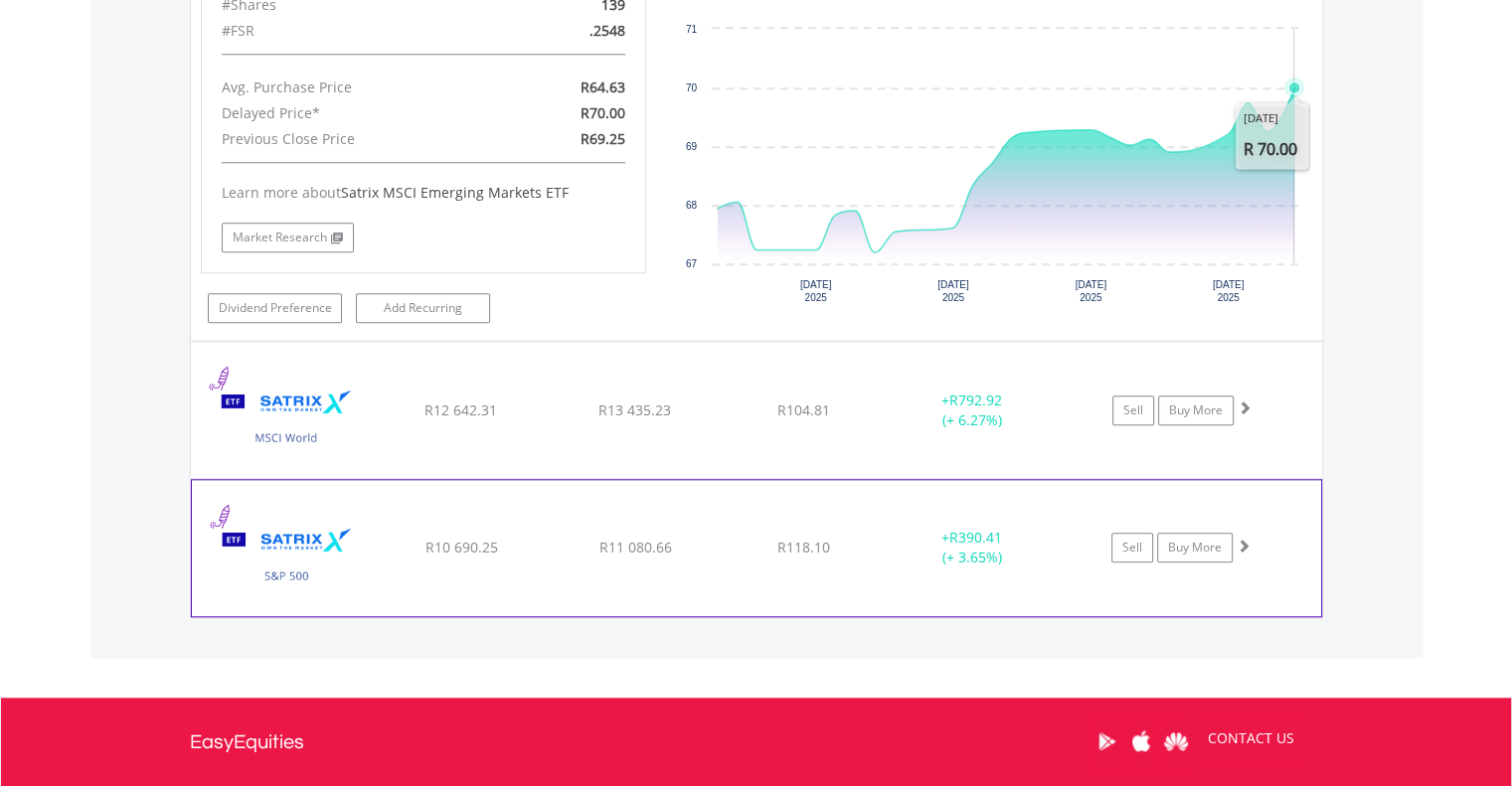 scroll, scrollTop: 2143, scrollLeft: 0, axis: vertical 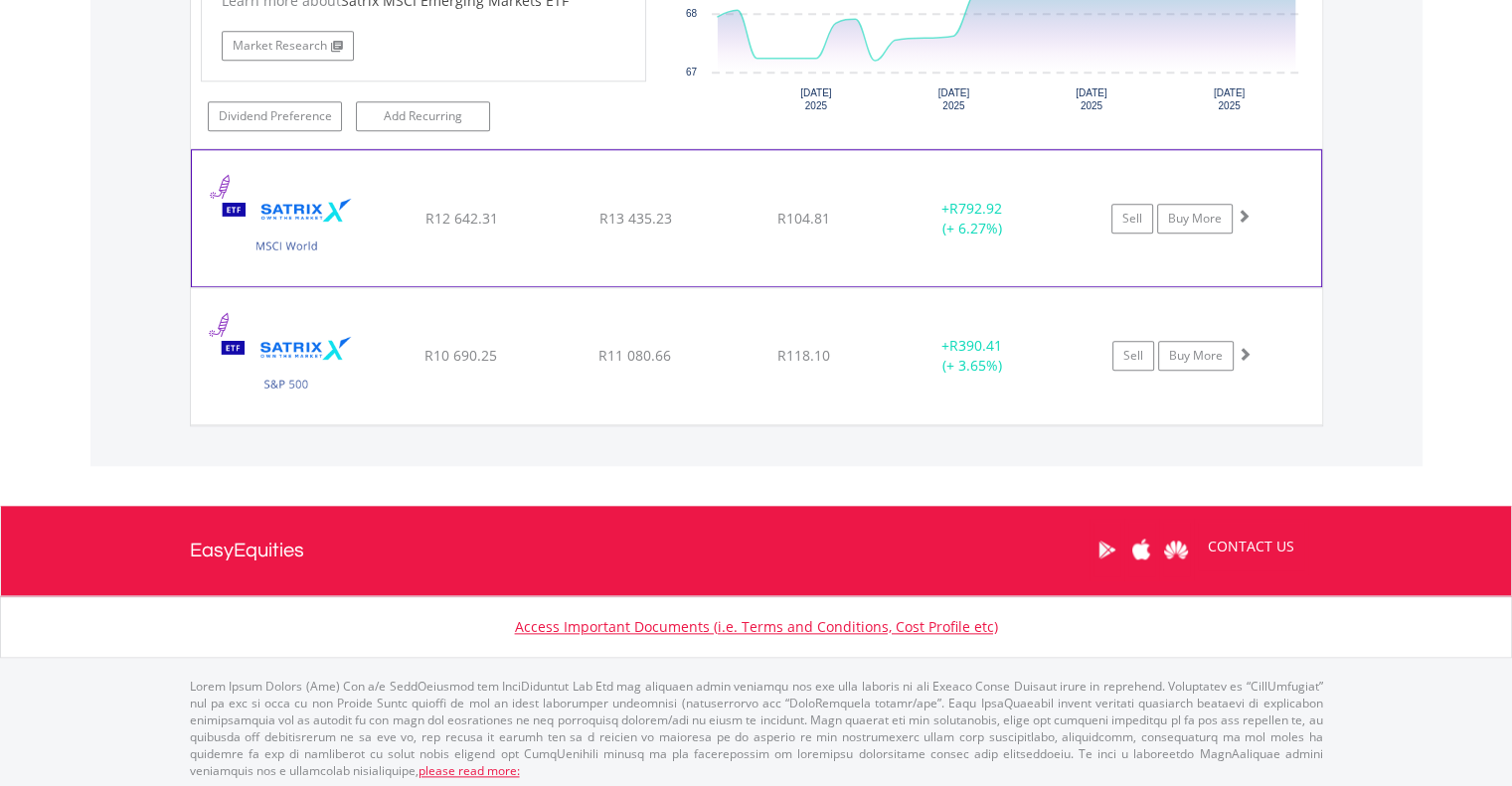 click on "﻿
Satrix MSCI World ETF
R12 642.31
R13 435.23
R104.81
+  R792.92 (+ 6.27%)
Sell
Buy More" at bounding box center (756, -464) 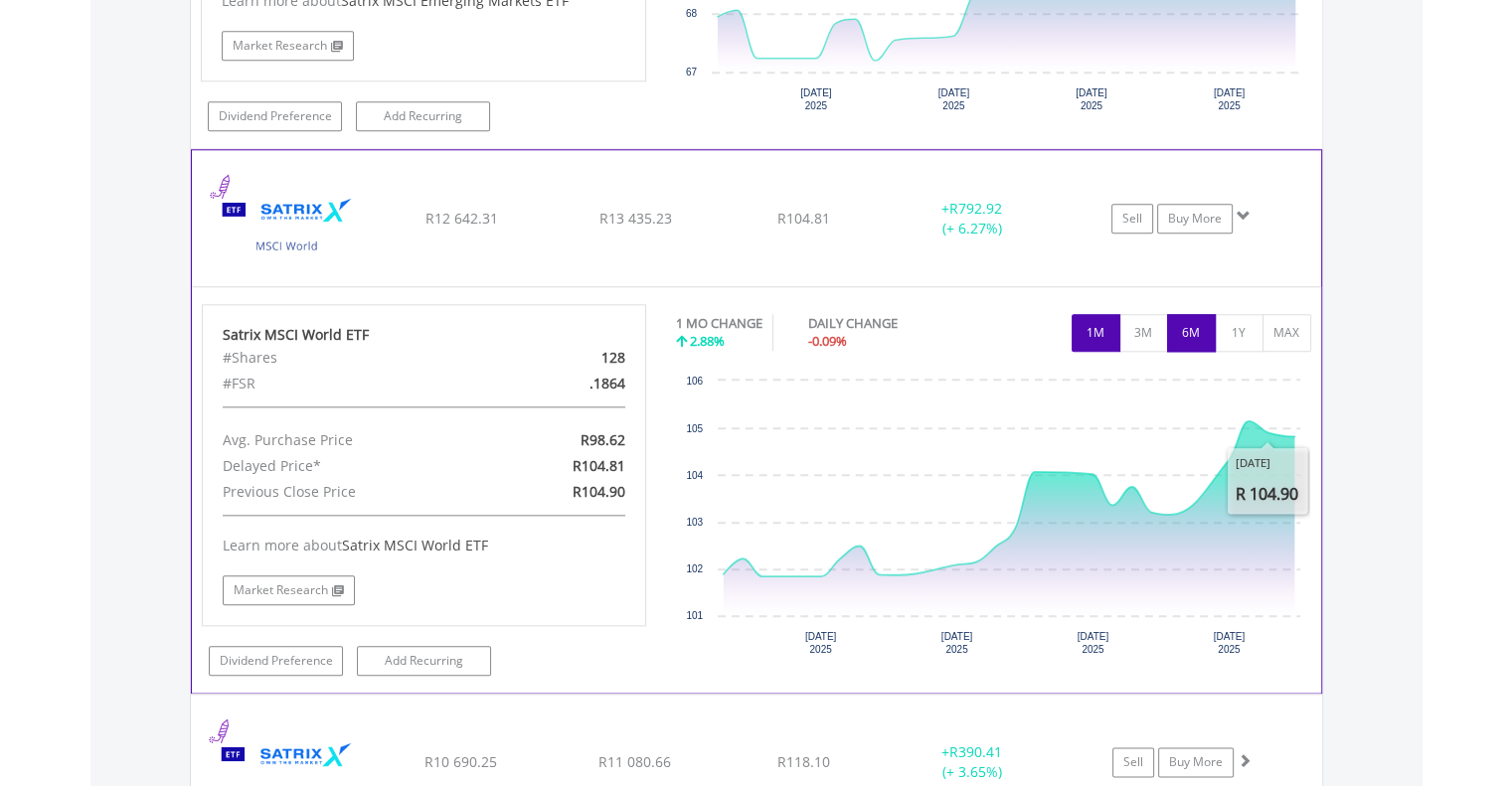 click on "6M" at bounding box center (1191, 333) 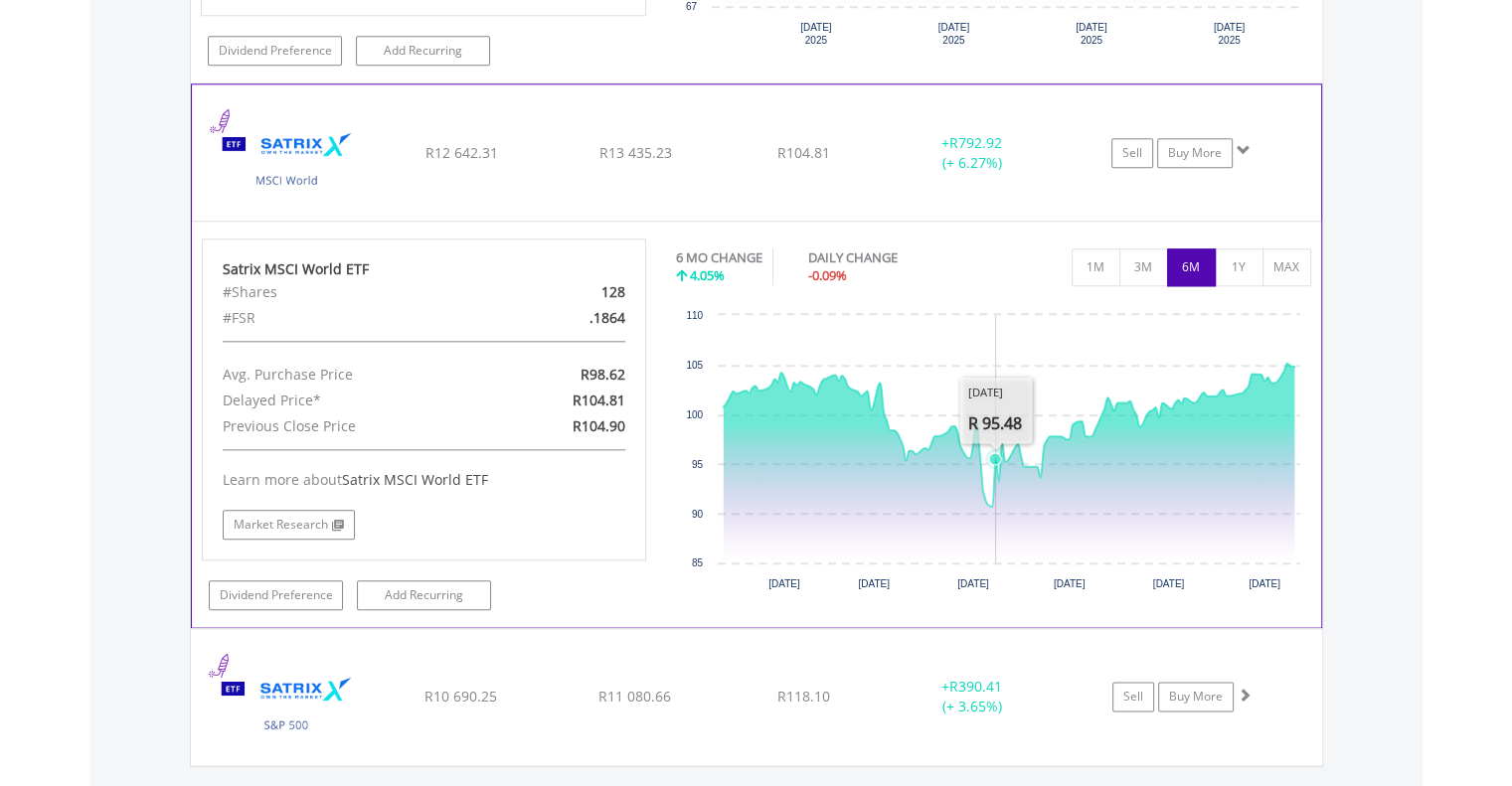 scroll, scrollTop: 2243, scrollLeft: 0, axis: vertical 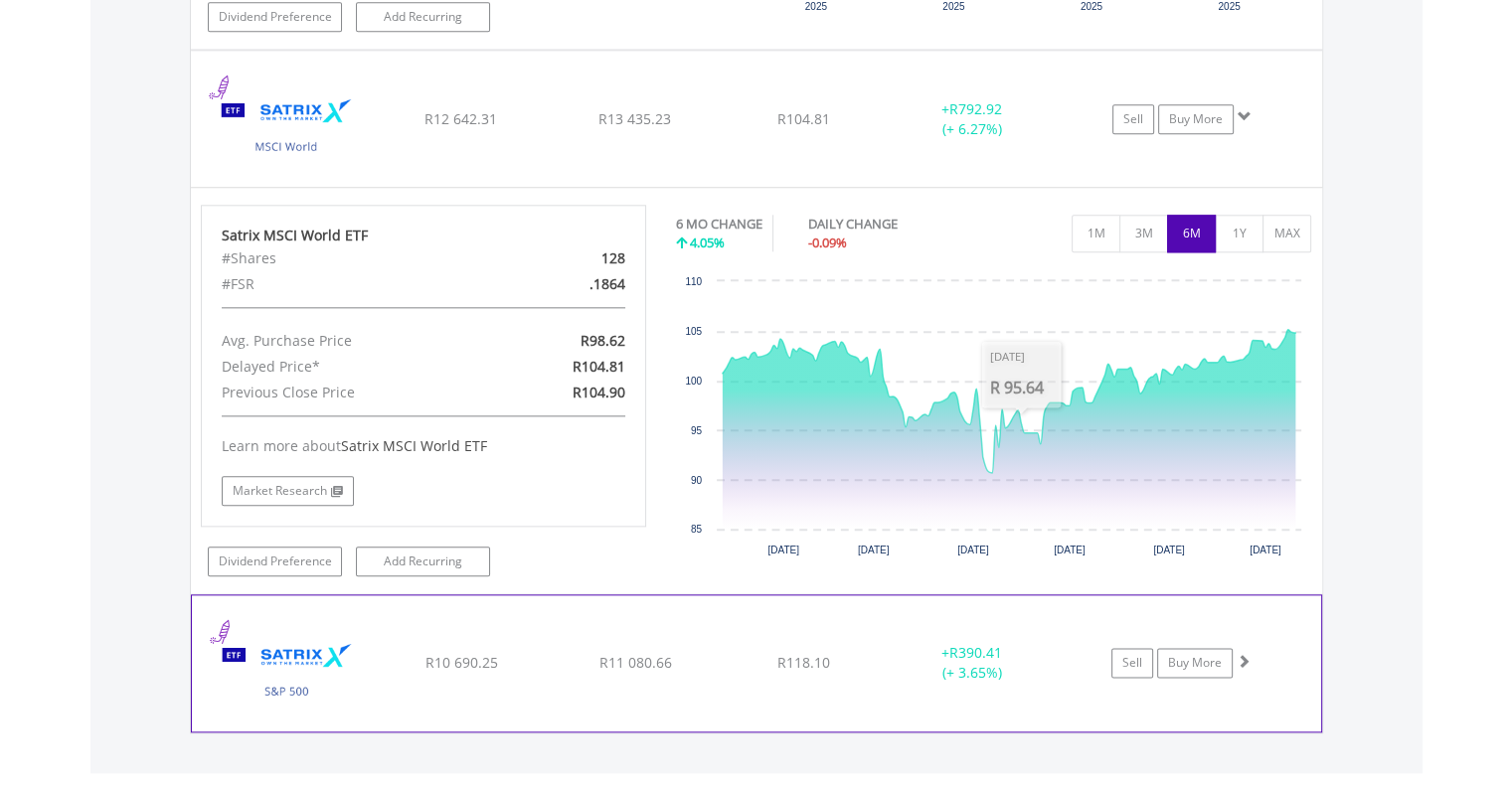 click on "R118.10" at bounding box center [803, -563] 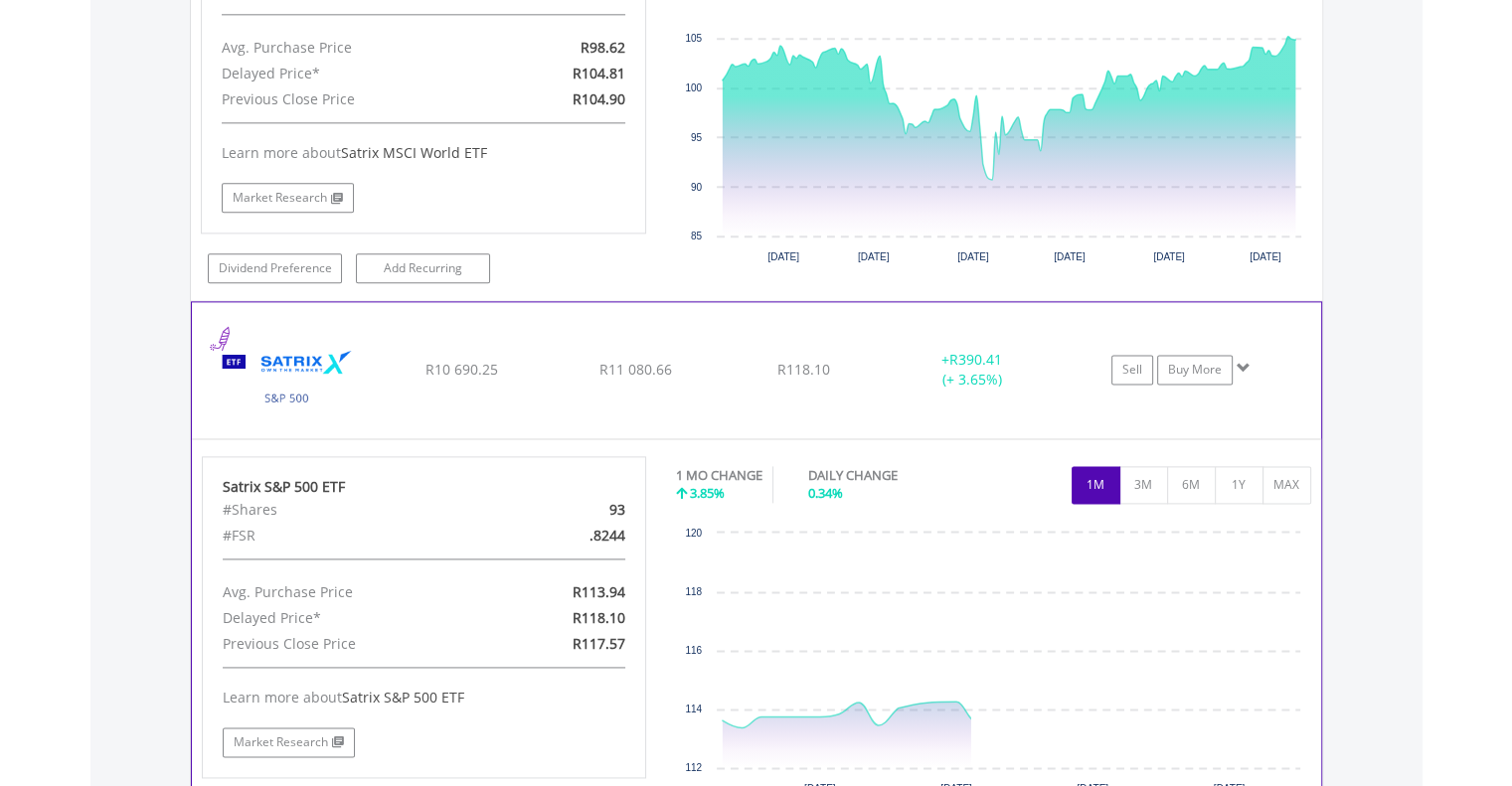 scroll, scrollTop: 2541, scrollLeft: 0, axis: vertical 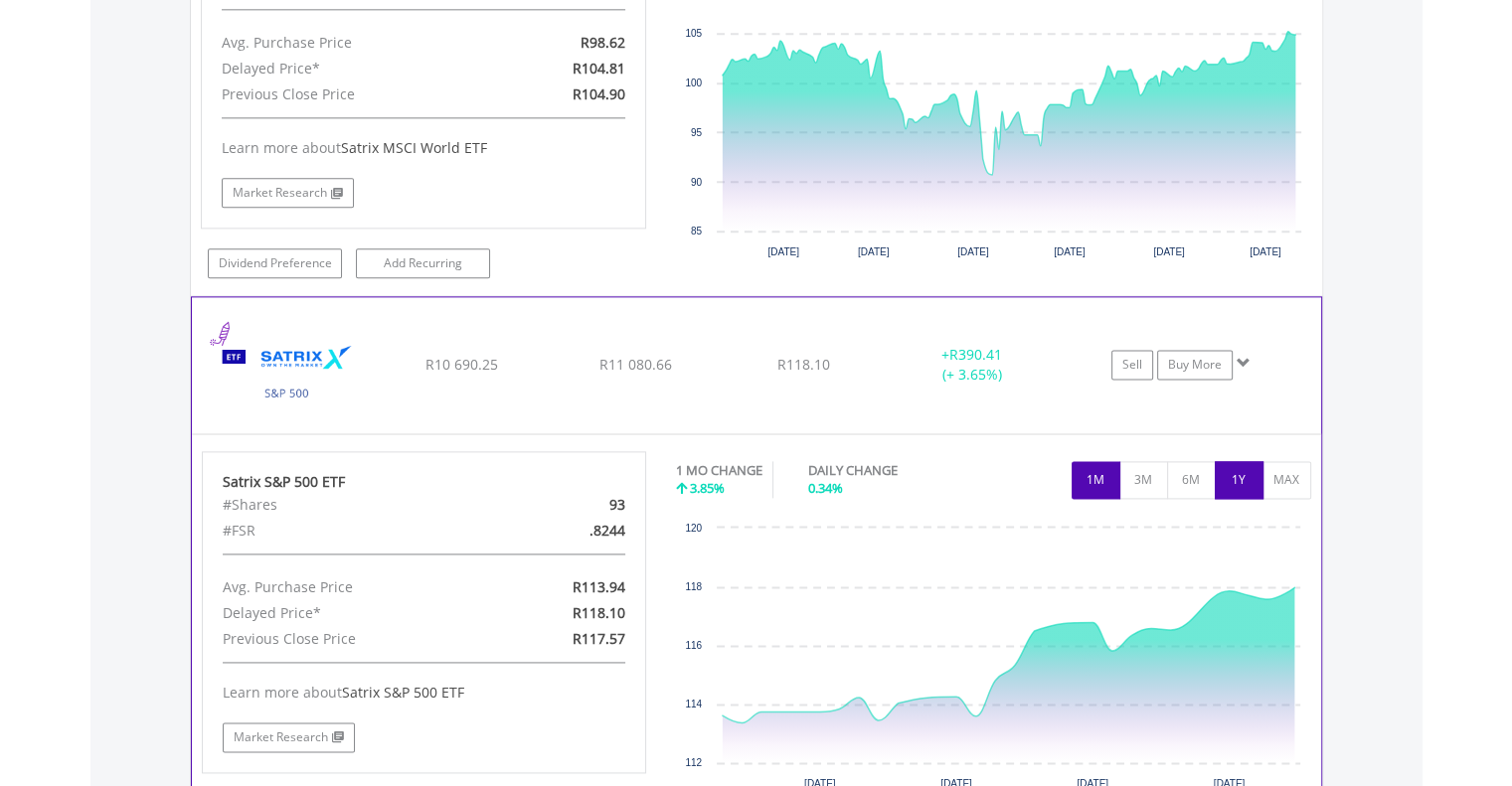click on "1Y" at bounding box center [1239, 480] 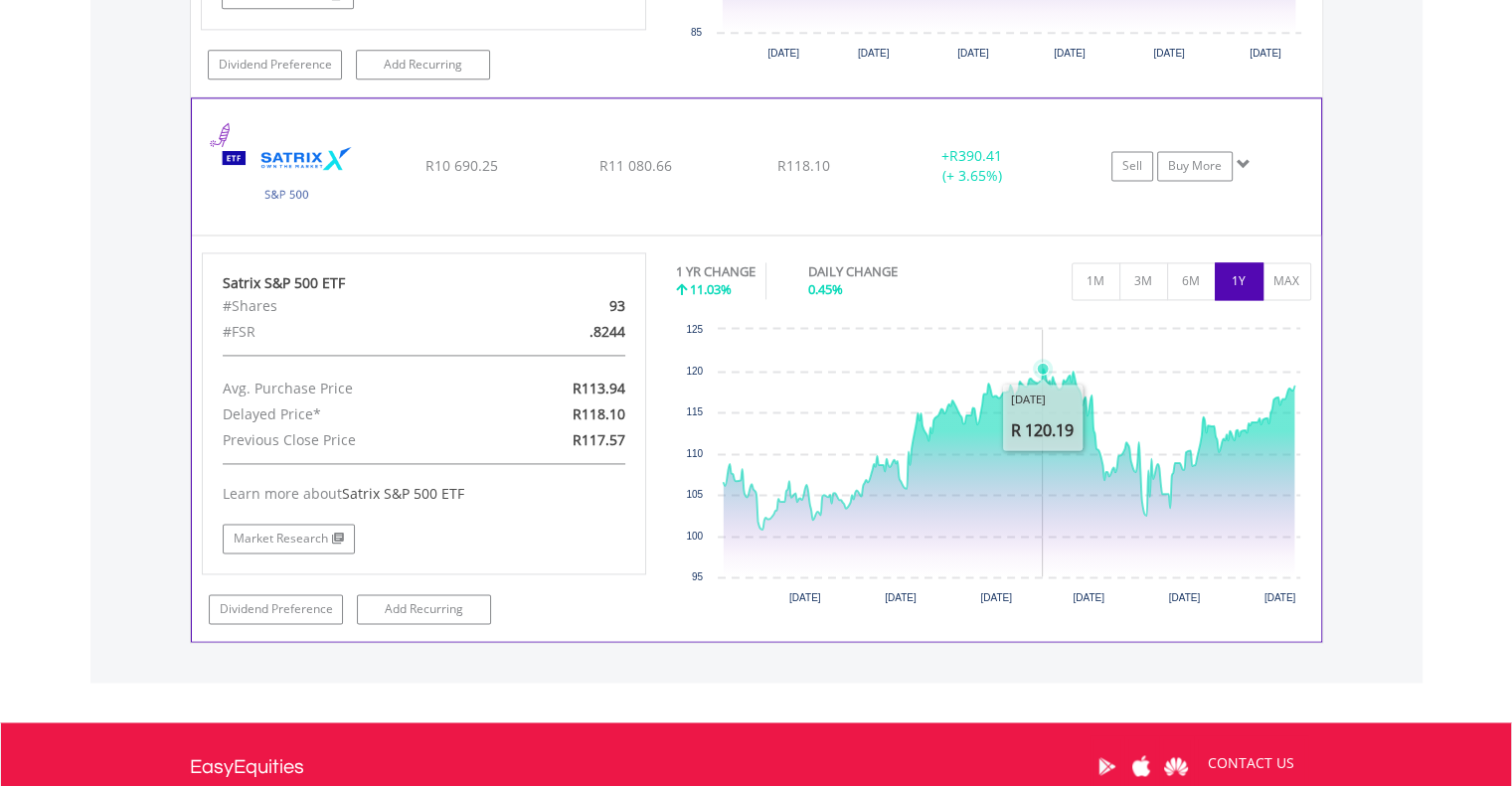 scroll, scrollTop: 2640, scrollLeft: 0, axis: vertical 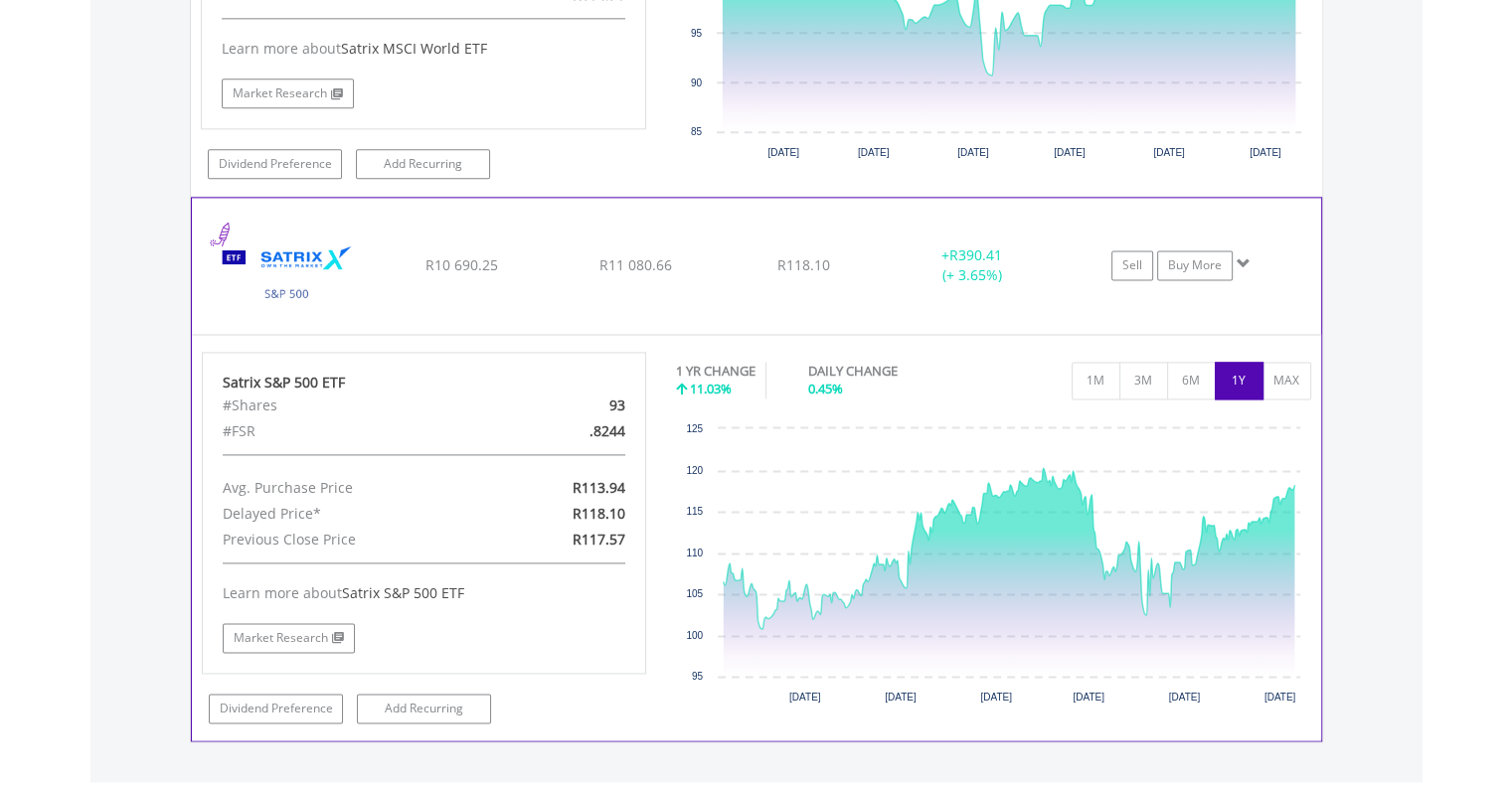 click on "+  R390.41 (+ 3.65%)" at bounding box center (972, -823) 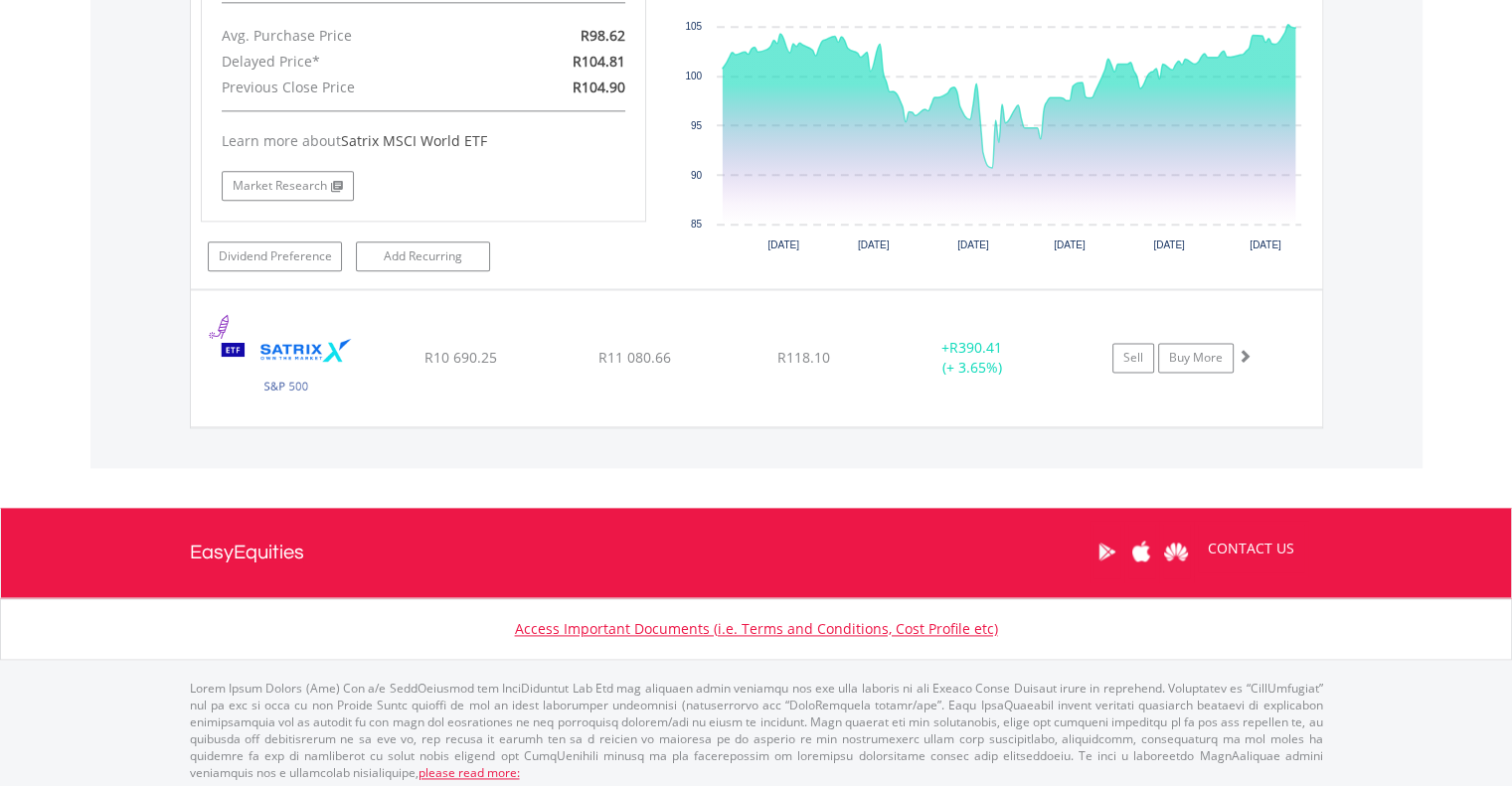 scroll, scrollTop: 2150, scrollLeft: 0, axis: vertical 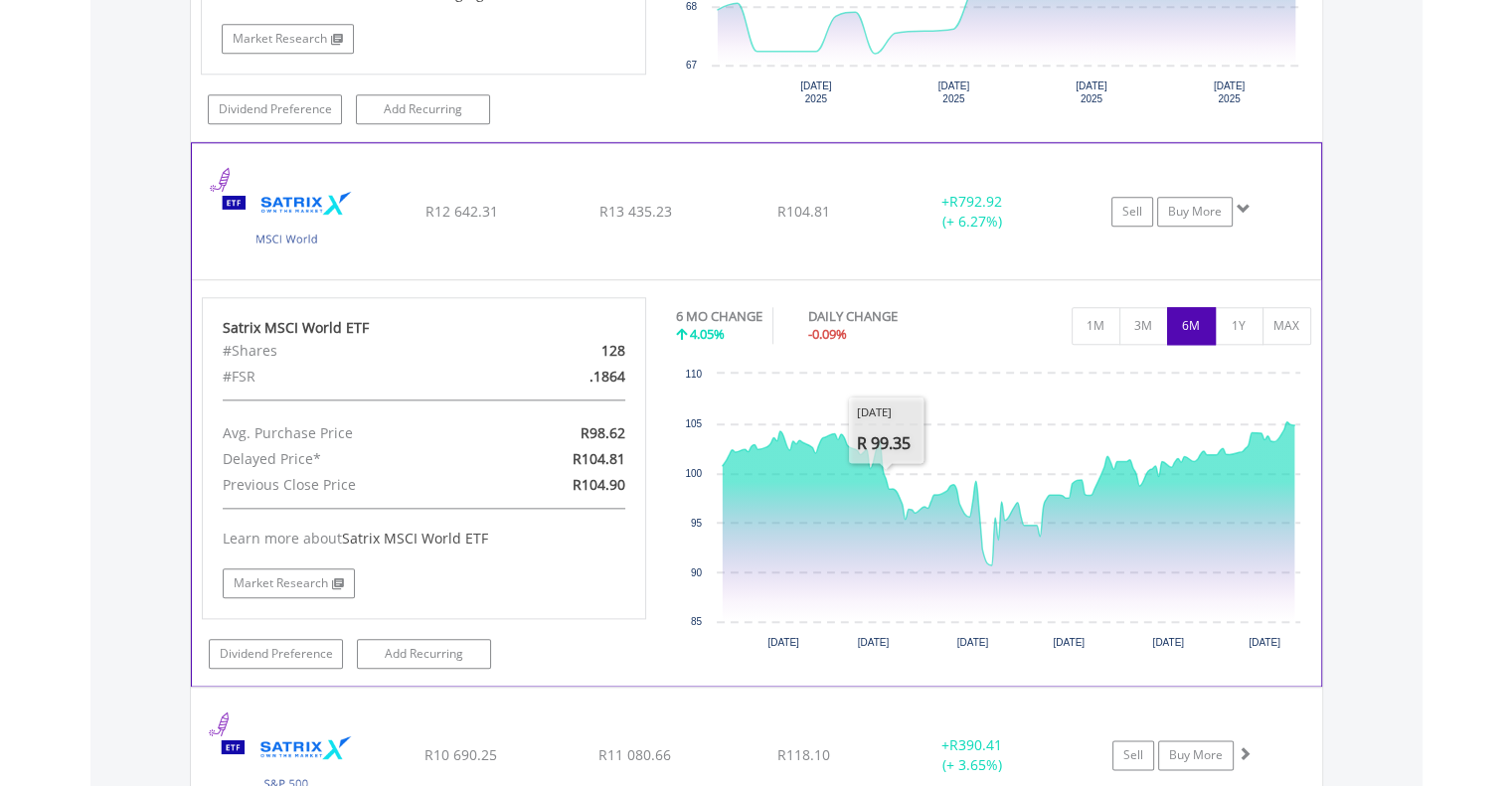 click on "﻿
Satrix MSCI World ETF
R12 642.31
R13 435.23
R104.81
+  R792.92 (+ 6.27%)
Sell
Buy More" at bounding box center (756, -471) 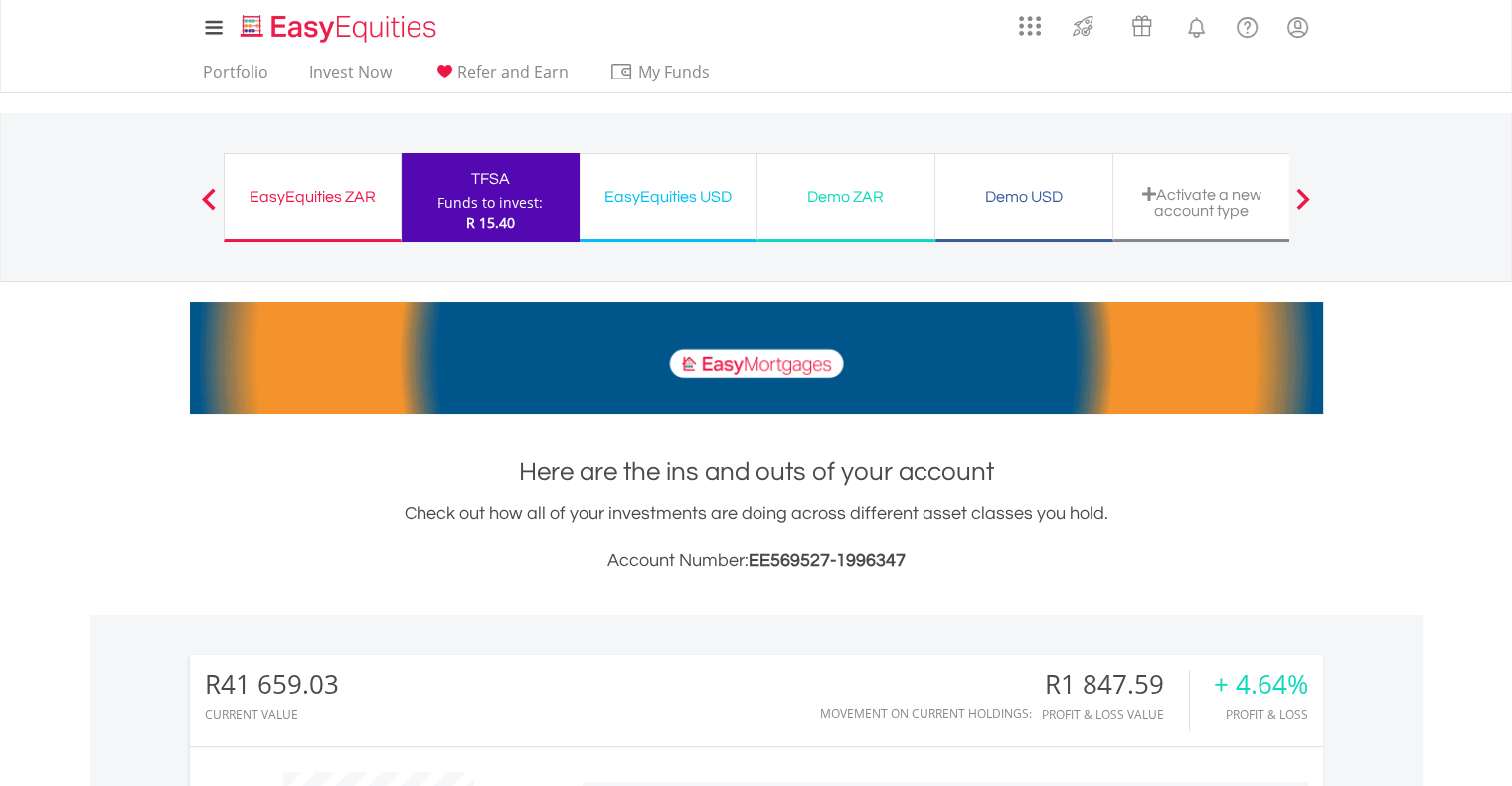 scroll, scrollTop: 0, scrollLeft: 0, axis: both 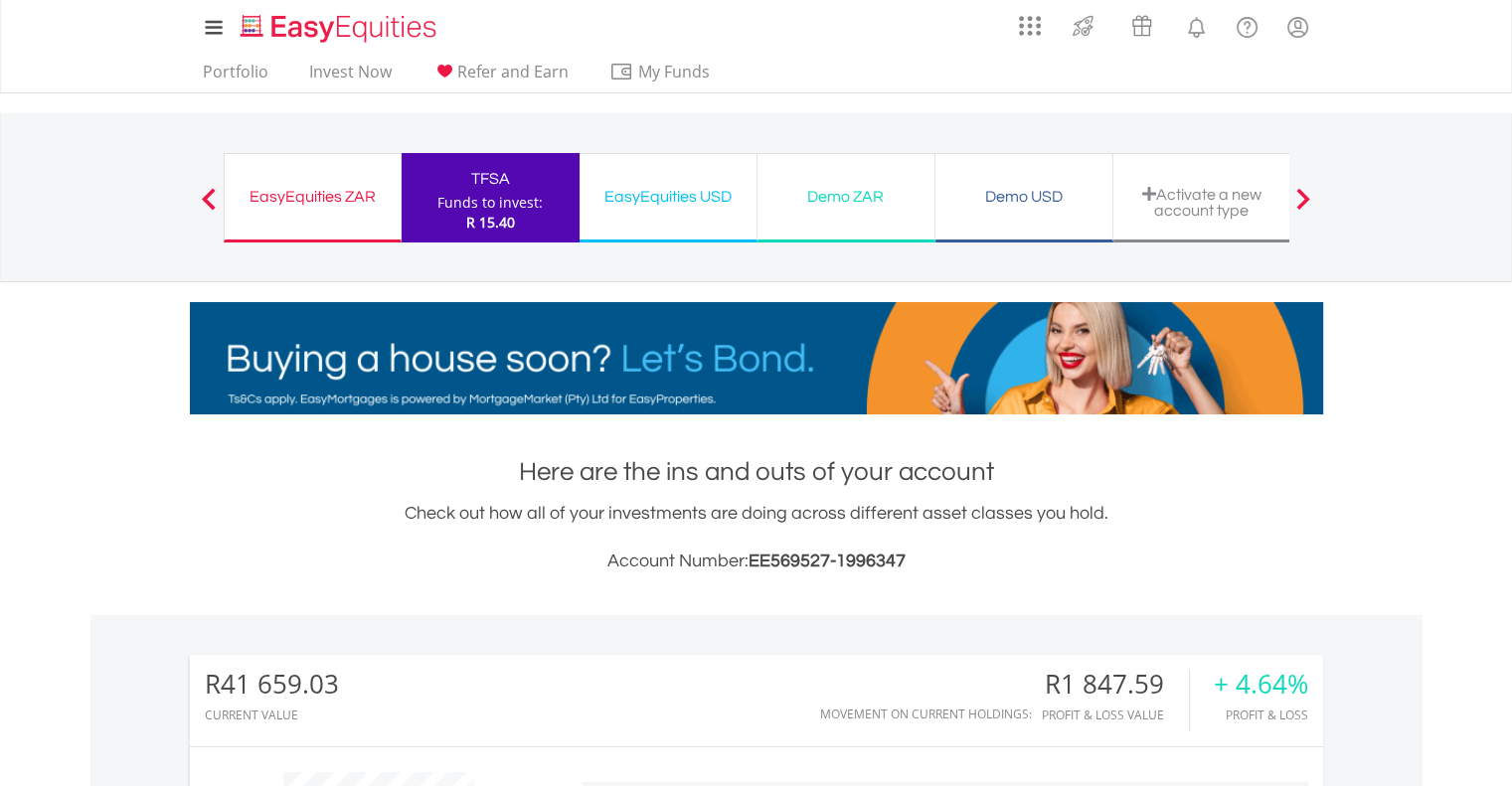 click on "EasyEquities USD" at bounding box center (668, 197) 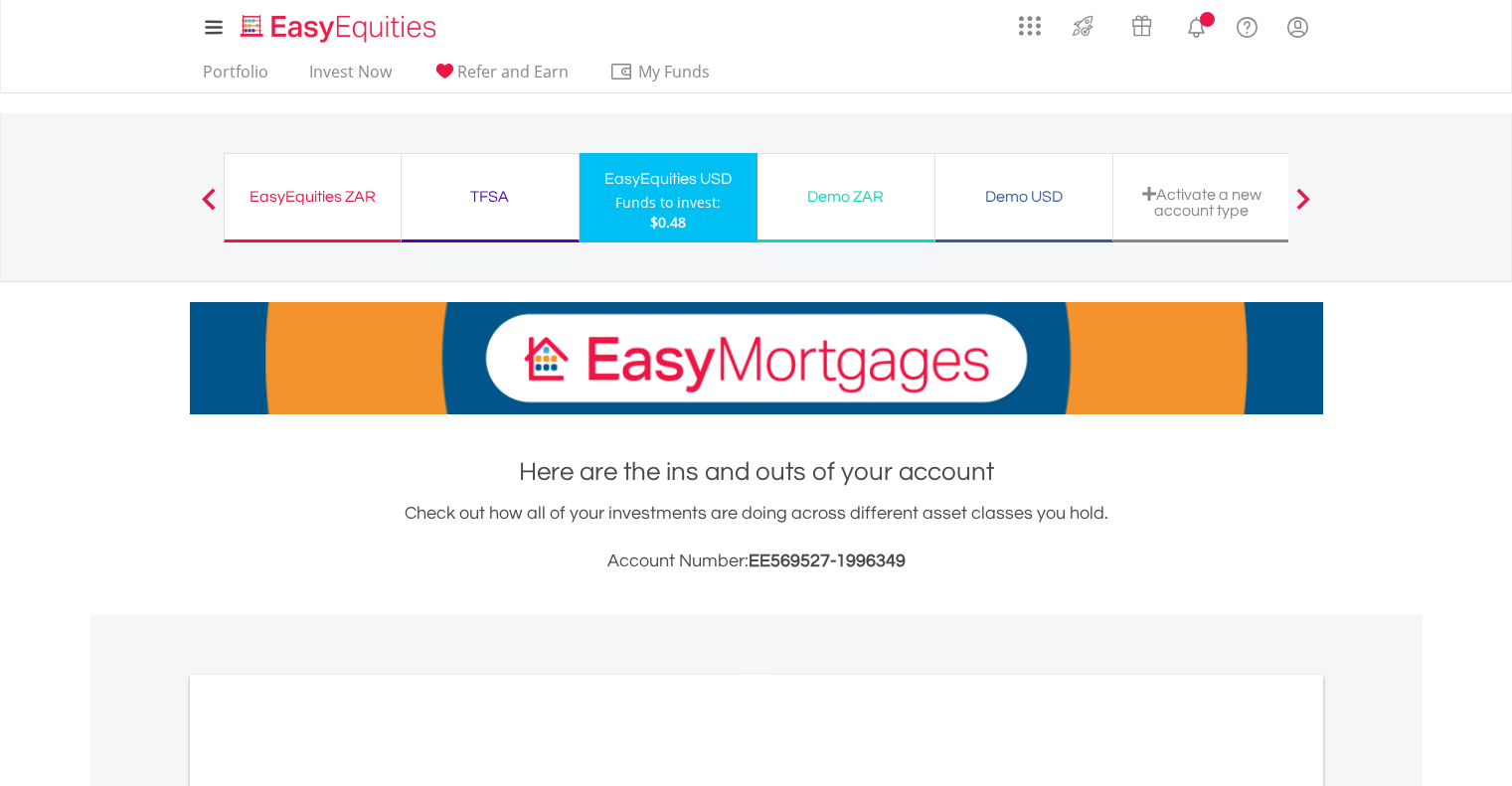 scroll, scrollTop: 0, scrollLeft: 0, axis: both 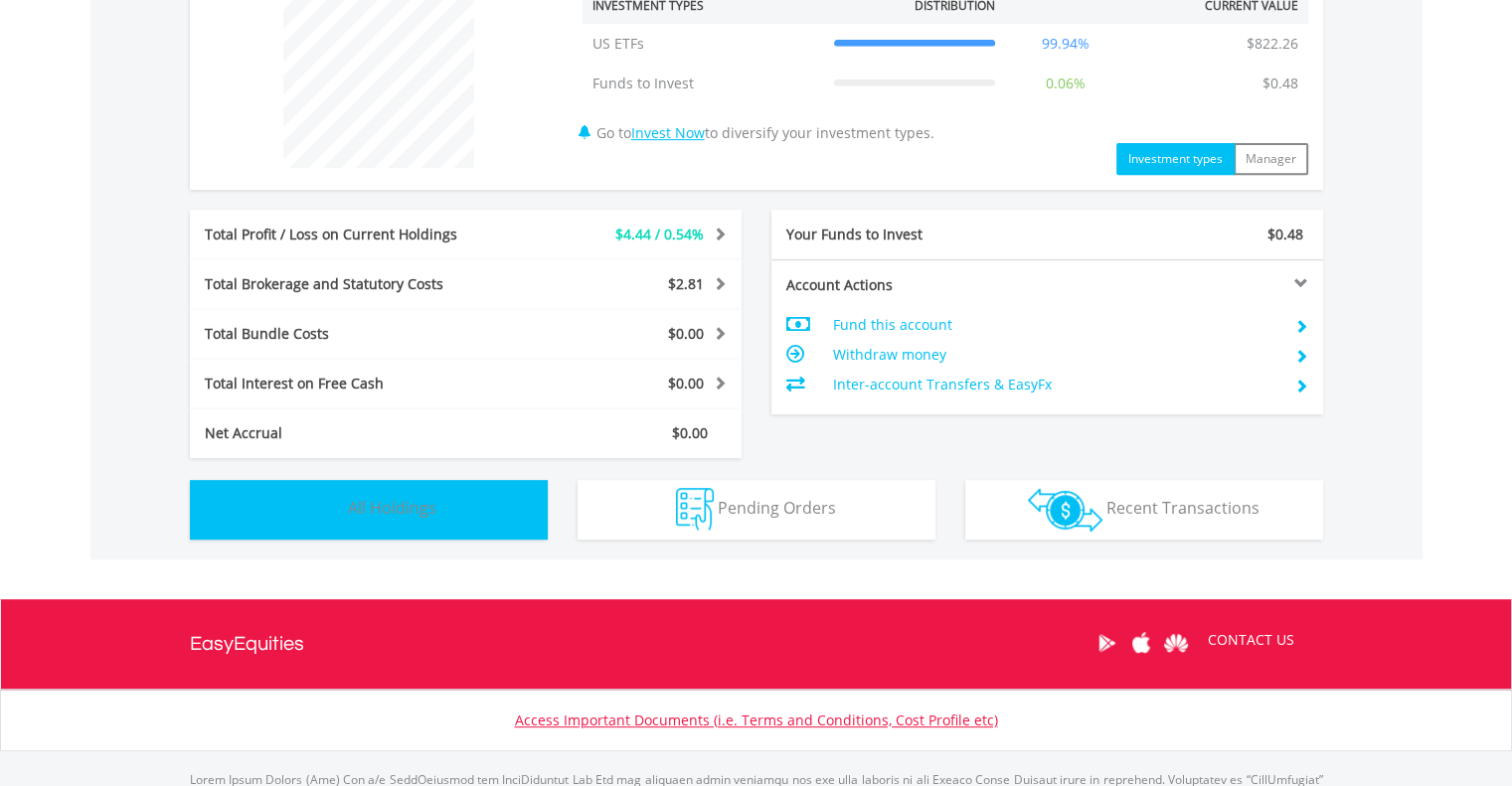 click on "Holdings
All Holdings" at bounding box center [369, 510] 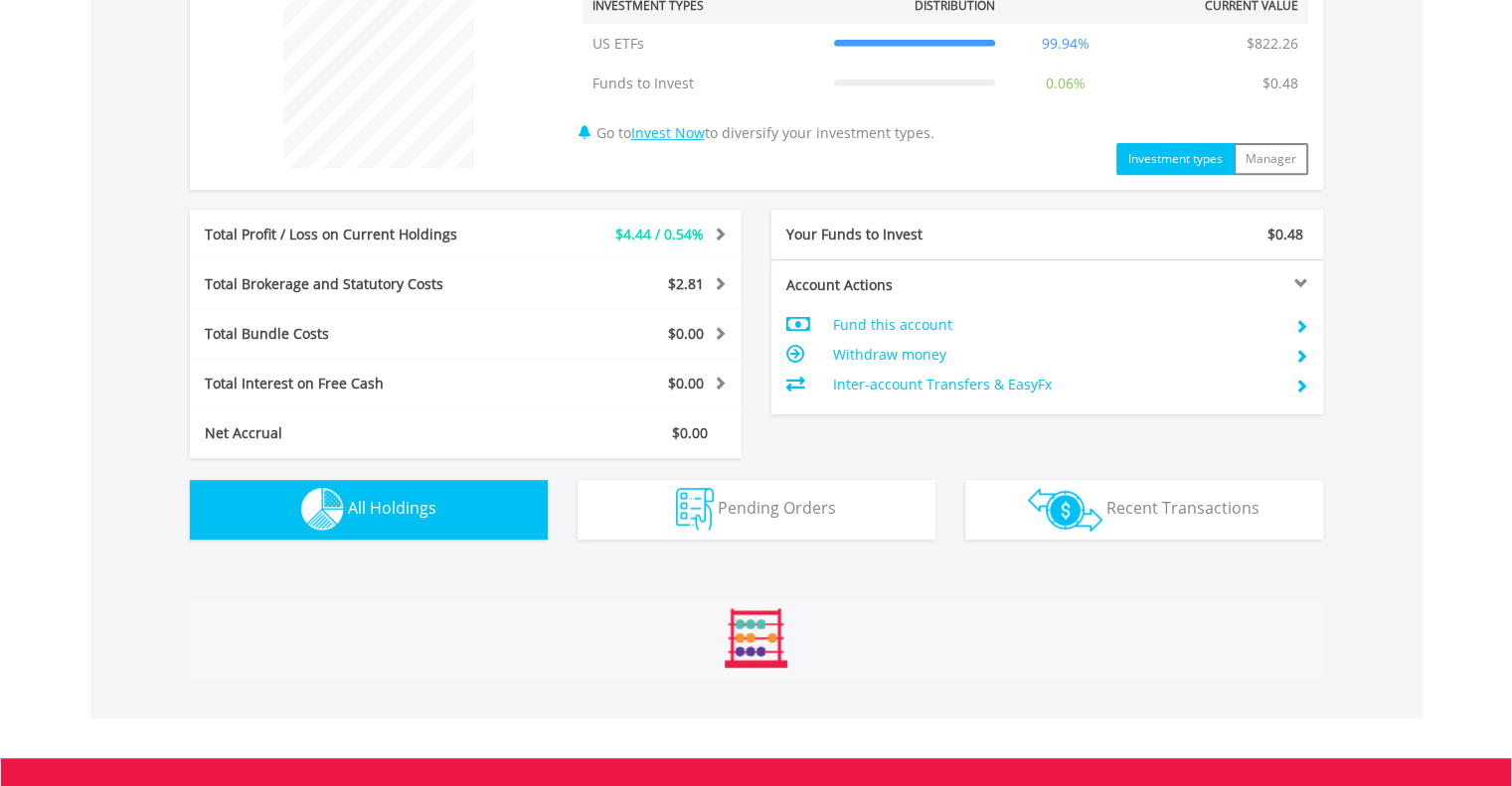 scroll, scrollTop: 1358, scrollLeft: 0, axis: vertical 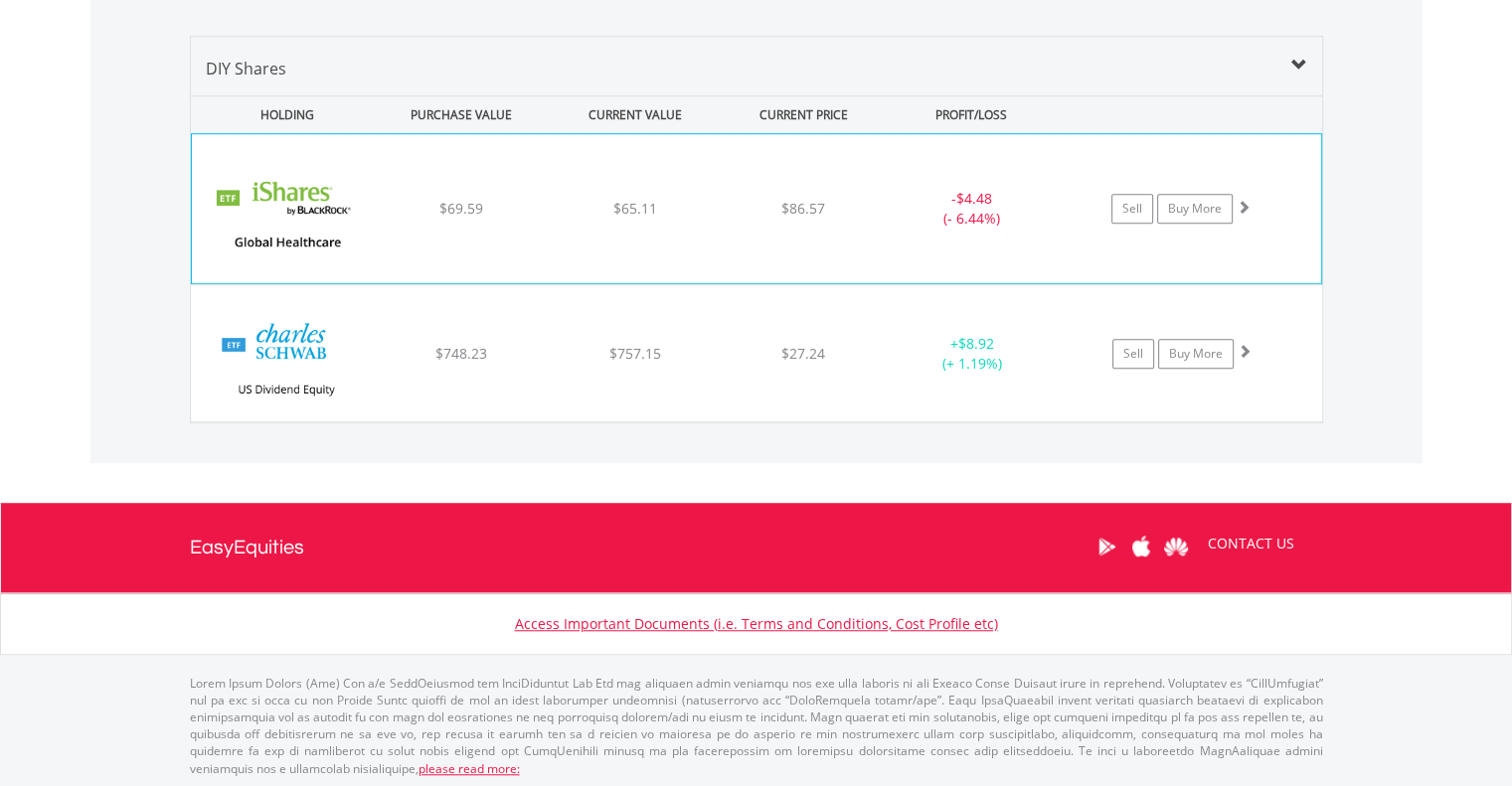 click on "$86.57" at bounding box center (803, 209) 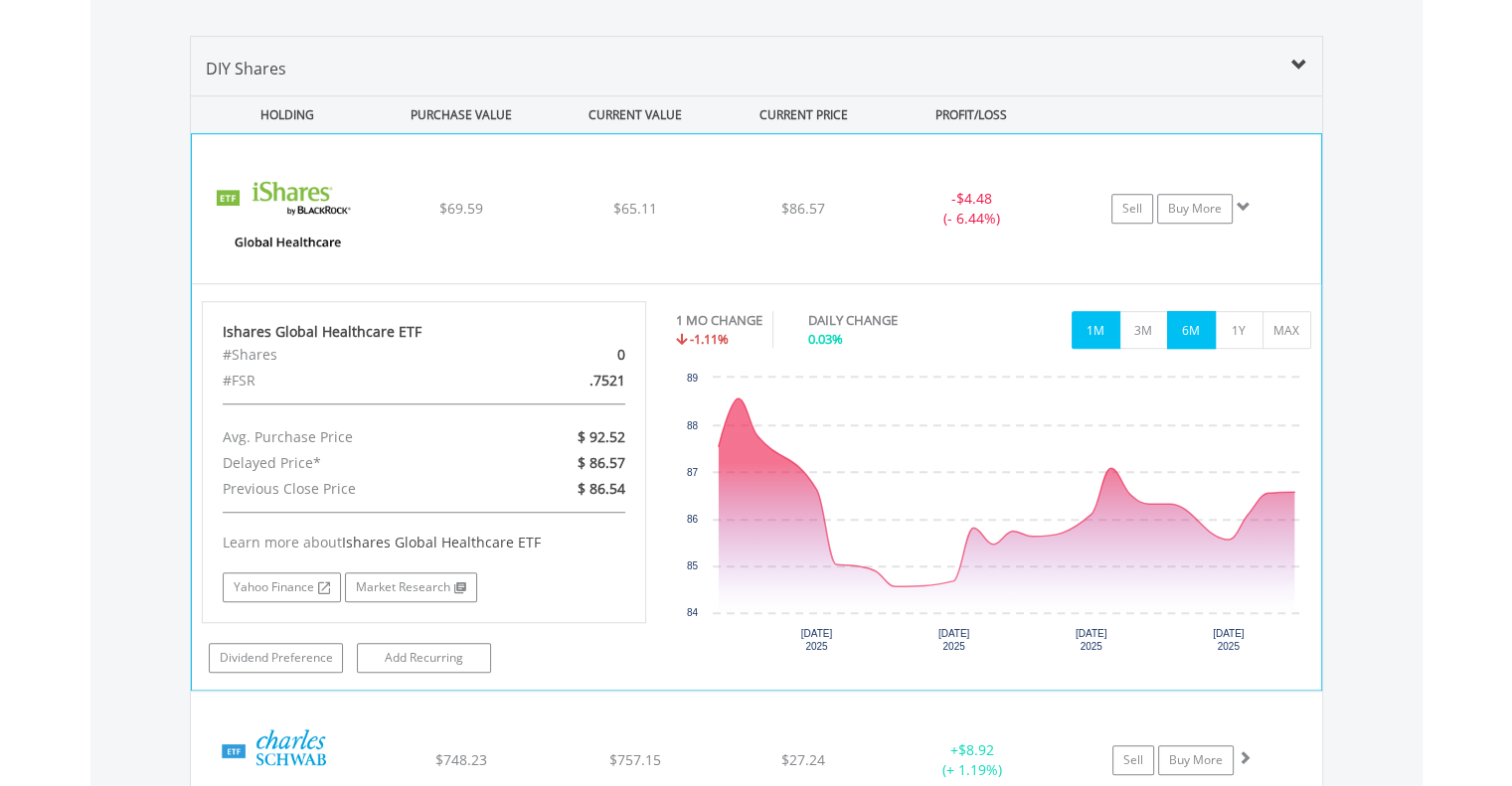 click on "6M" at bounding box center [1191, 330] 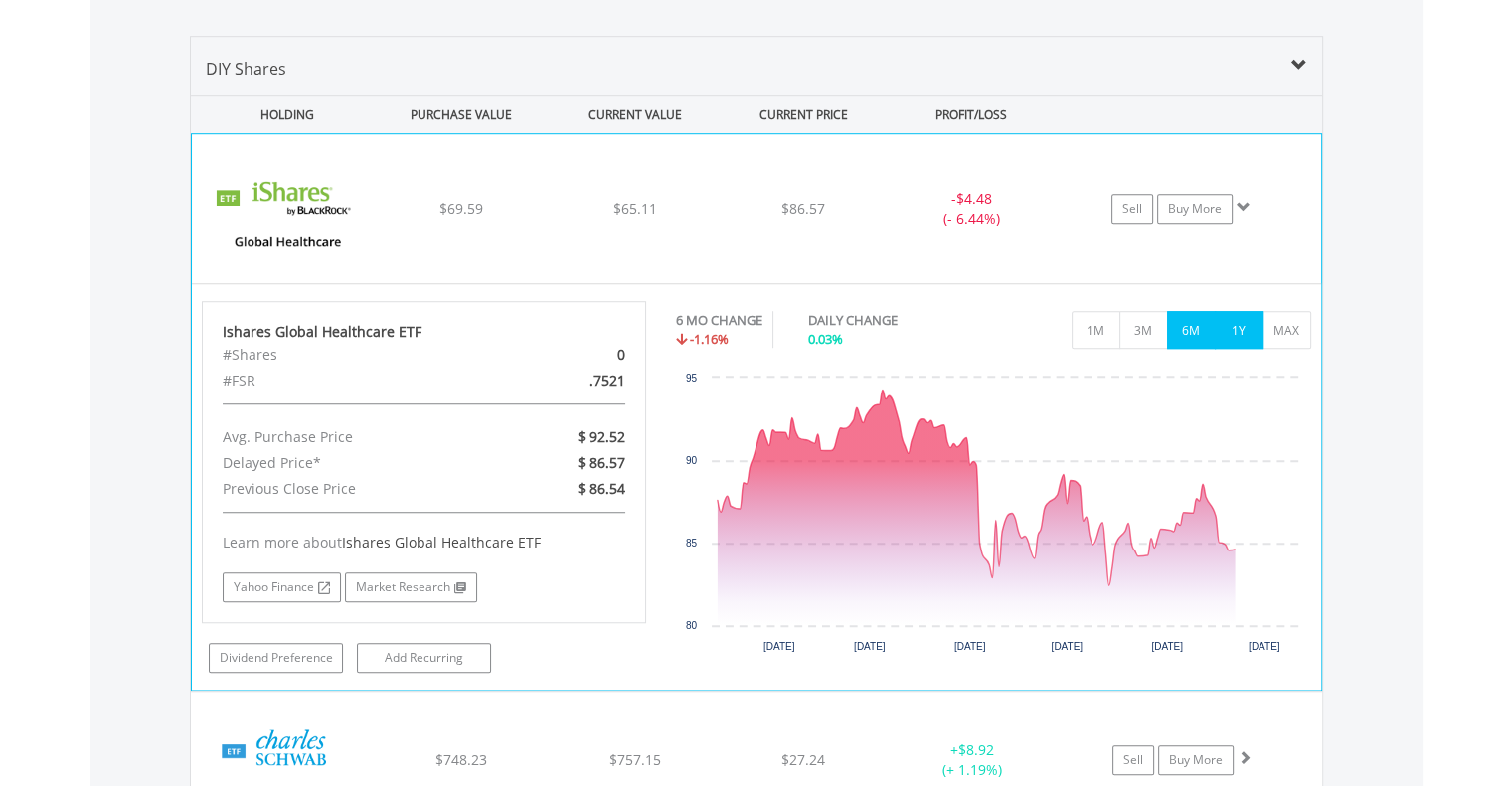 click on "1Y" at bounding box center [1239, 330] 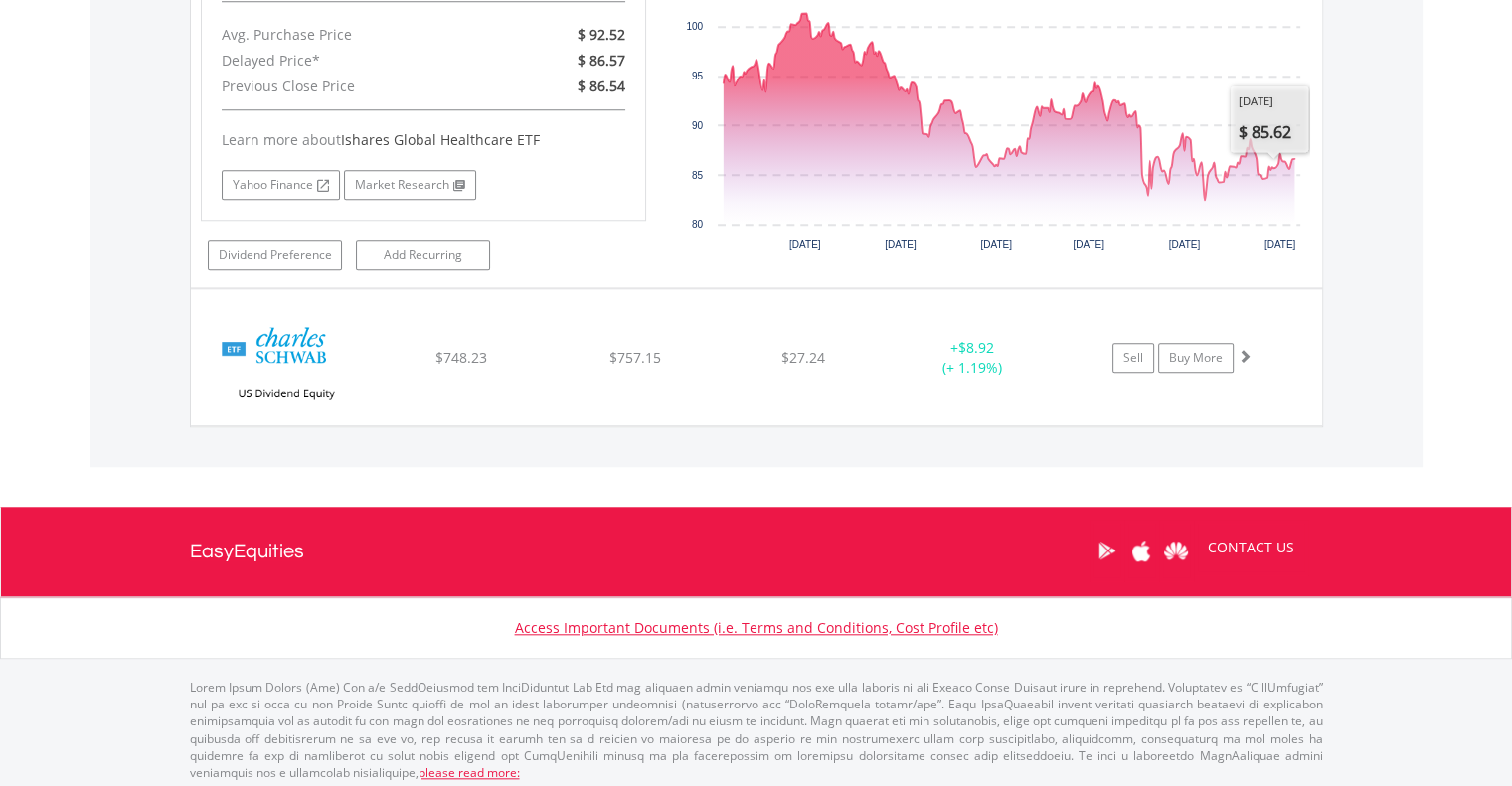 scroll, scrollTop: 1763, scrollLeft: 0, axis: vertical 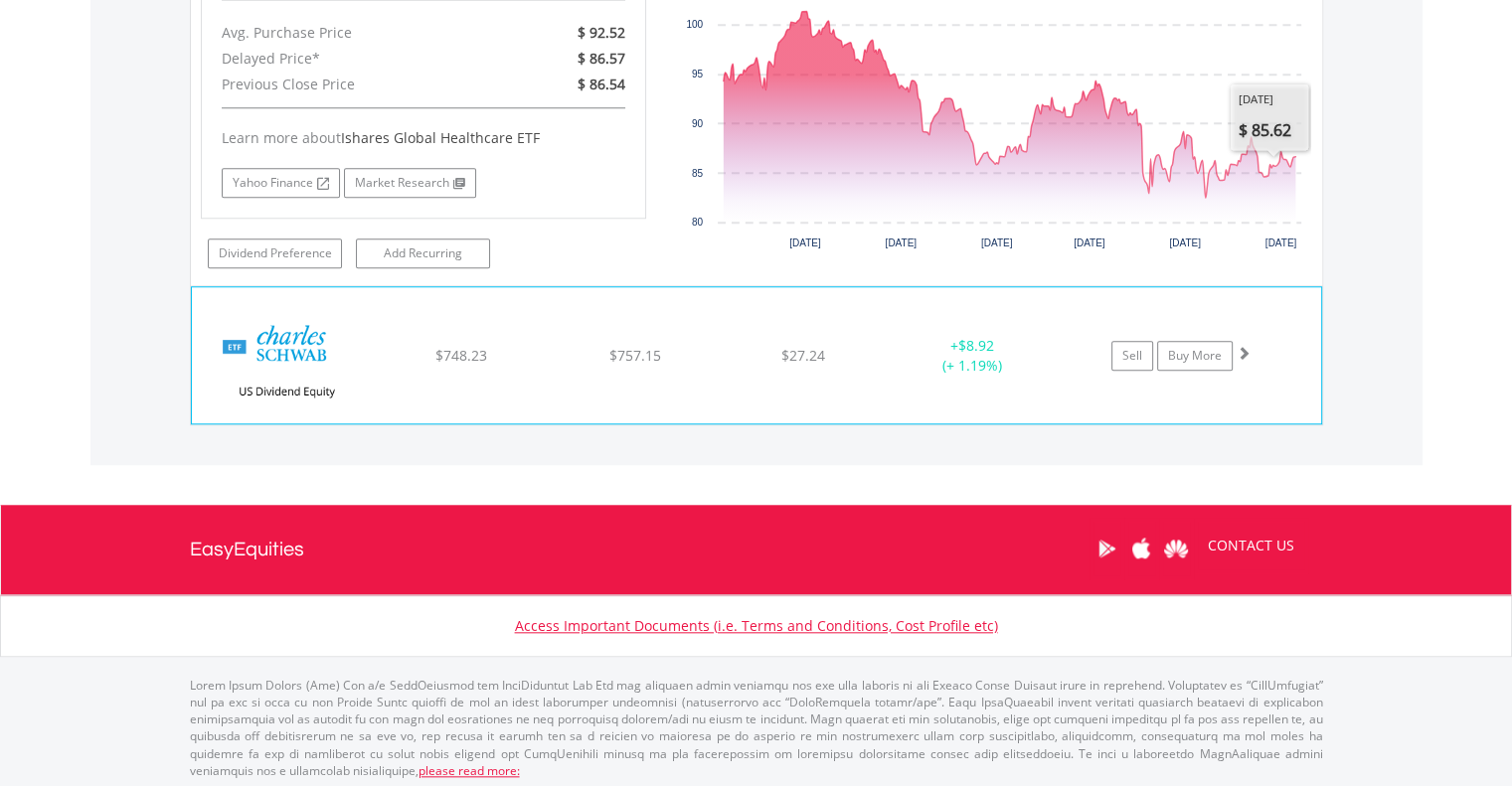 click on "+  $8.92 (+ 1.19%)" at bounding box center (971, 356) 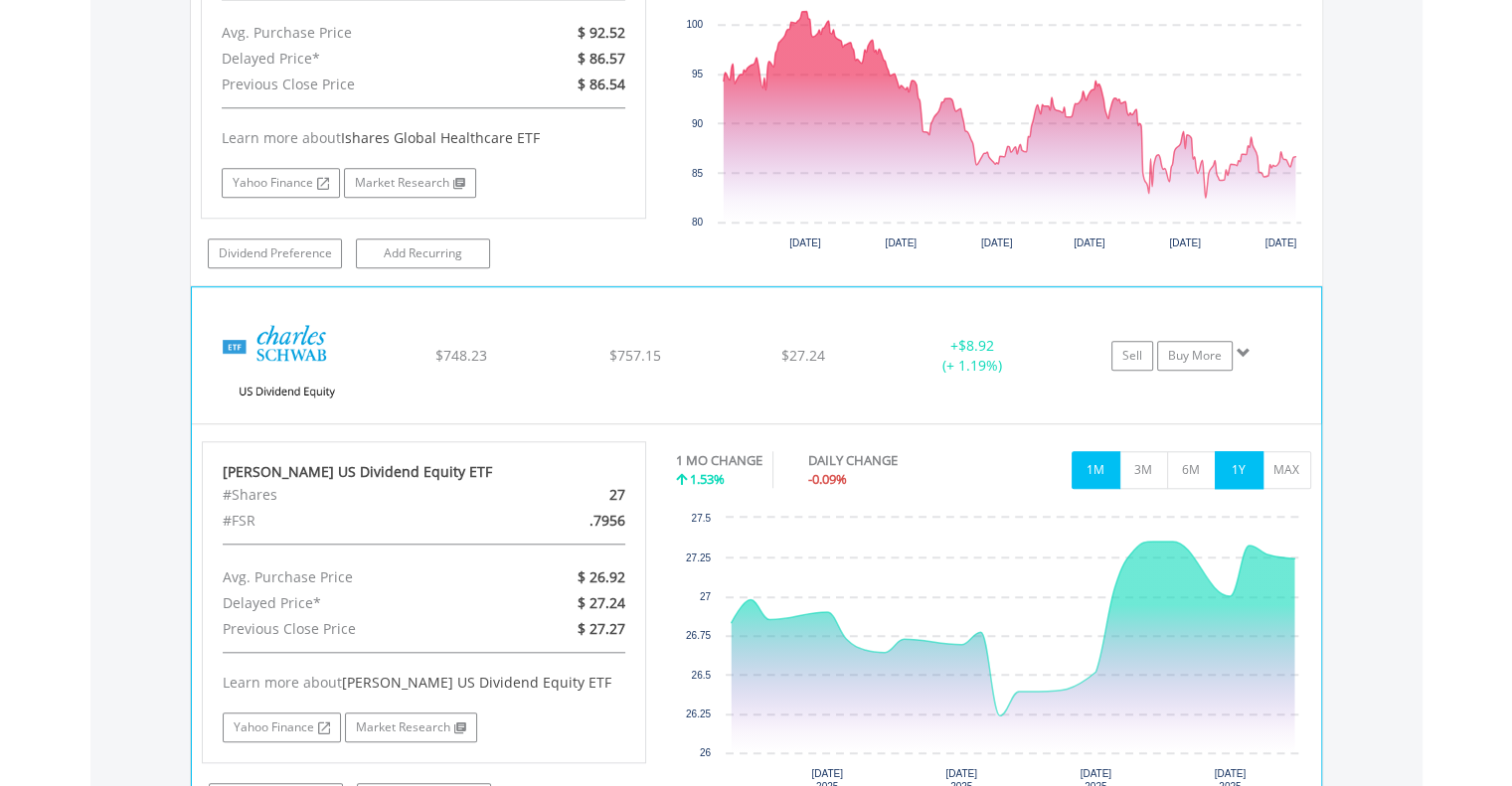 click on "1Y" at bounding box center [1239, 470] 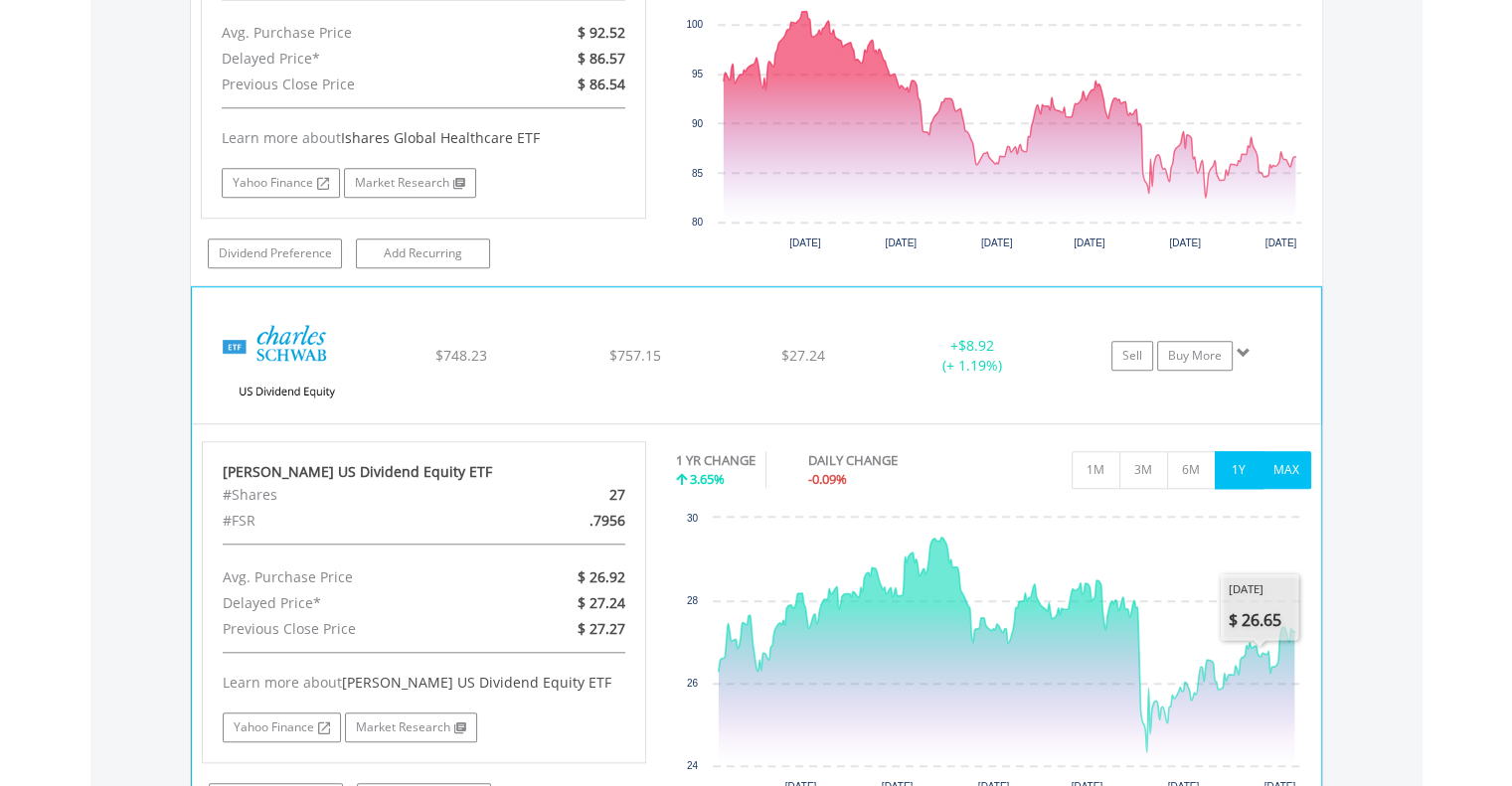 click on "MAX" at bounding box center (1286, 470) 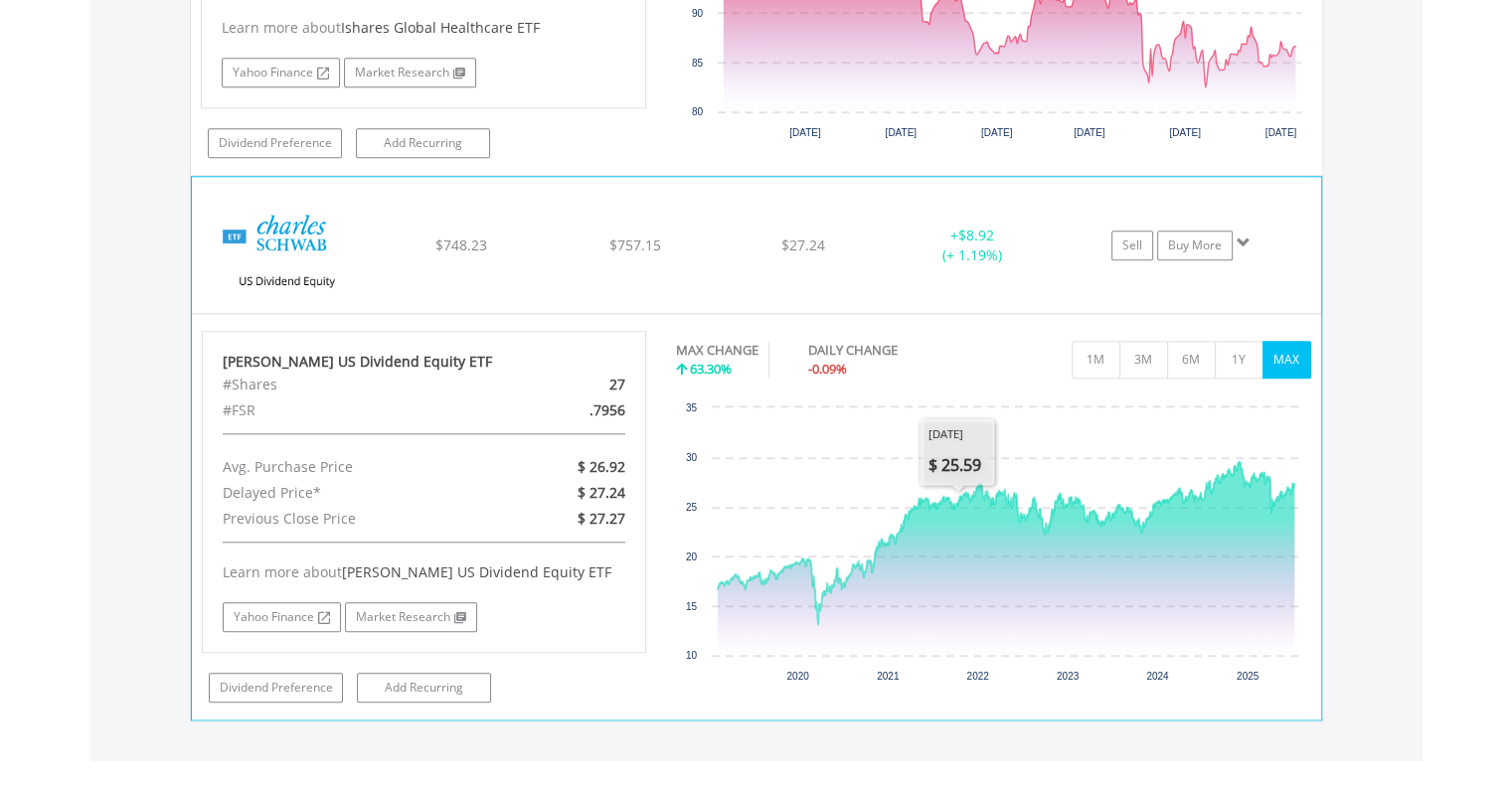 scroll, scrollTop: 2167, scrollLeft: 0, axis: vertical 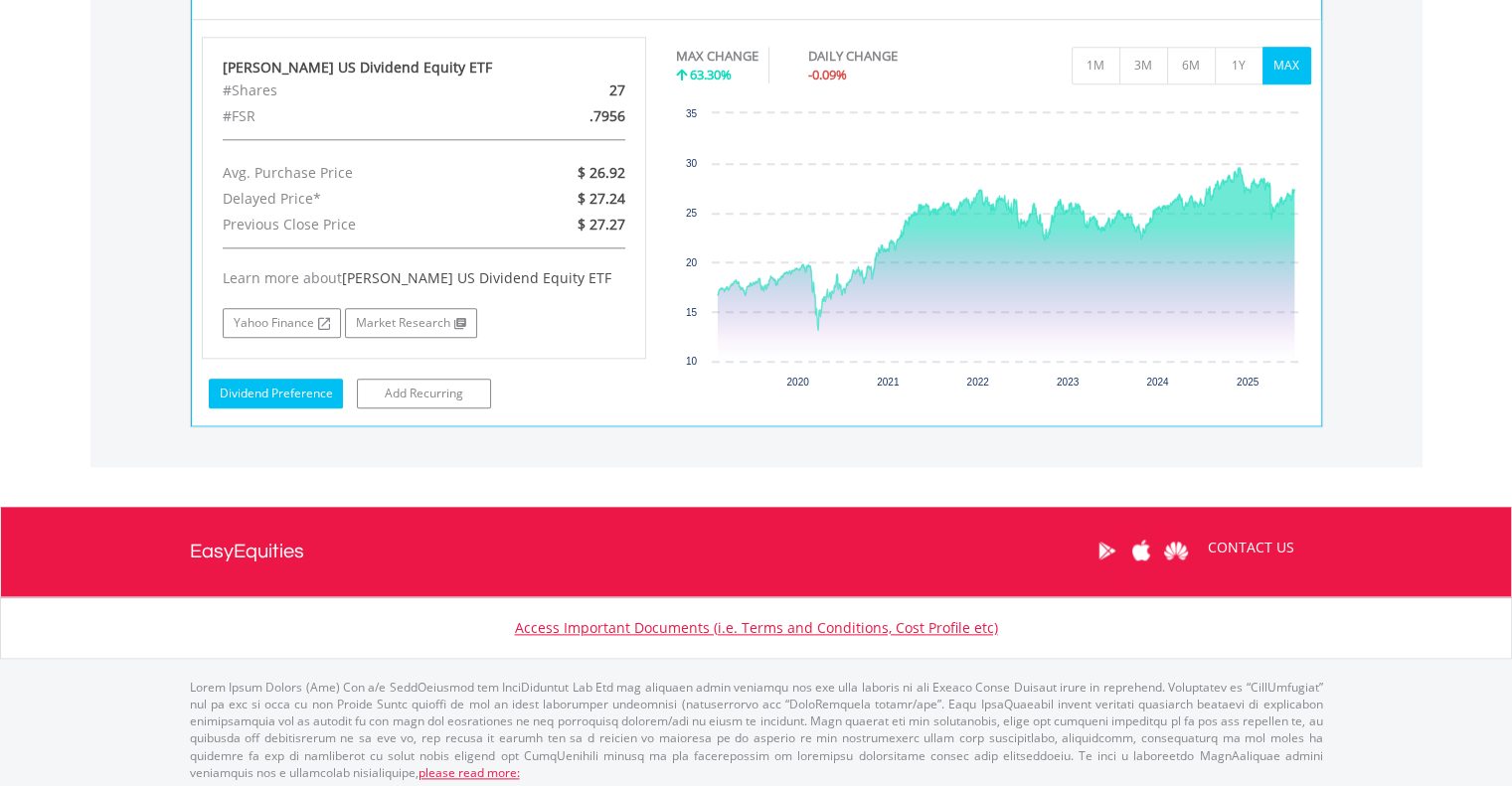 click on "Dividend Preference" at bounding box center (275, 393) 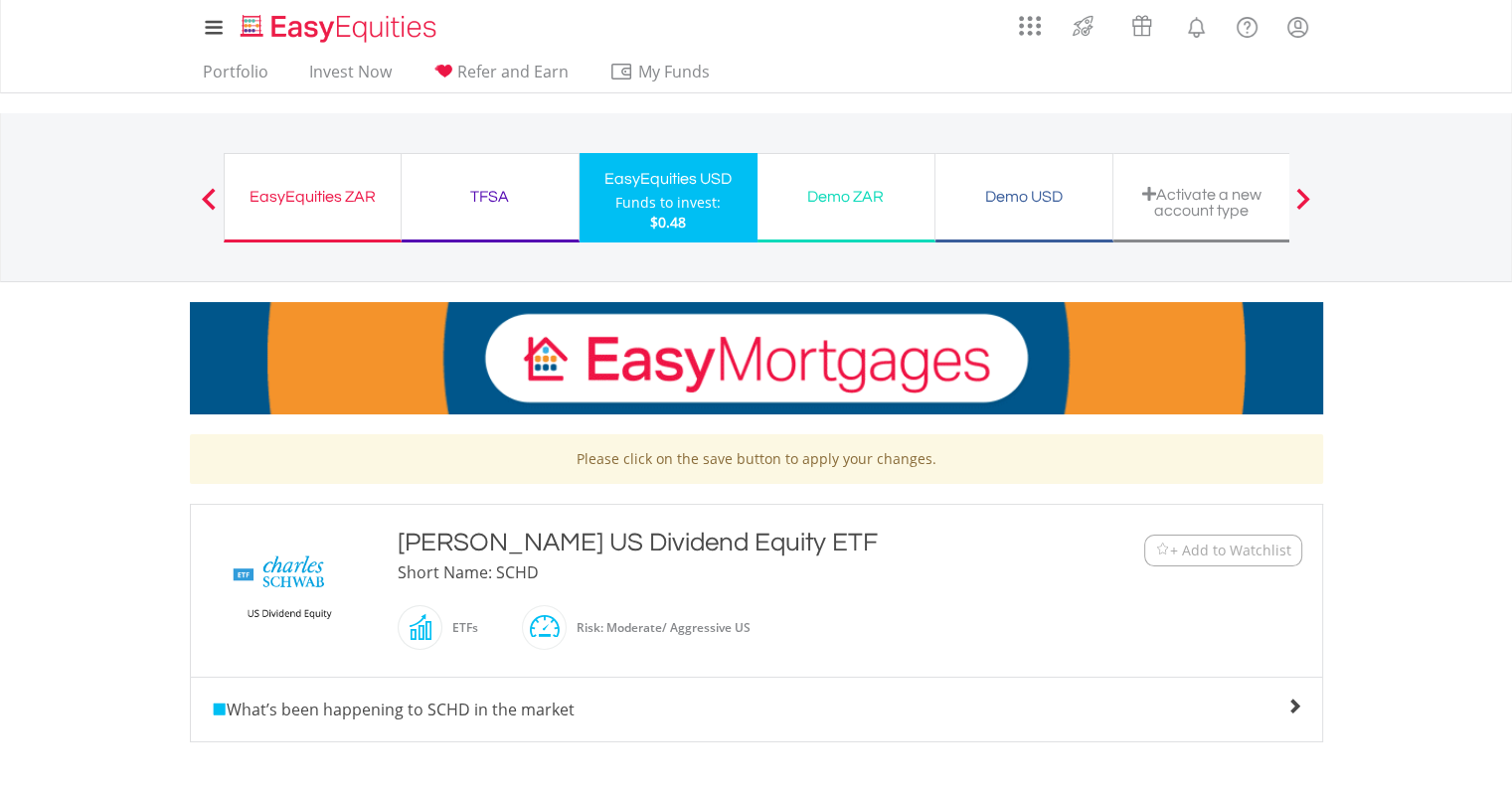 scroll, scrollTop: 497, scrollLeft: 0, axis: vertical 